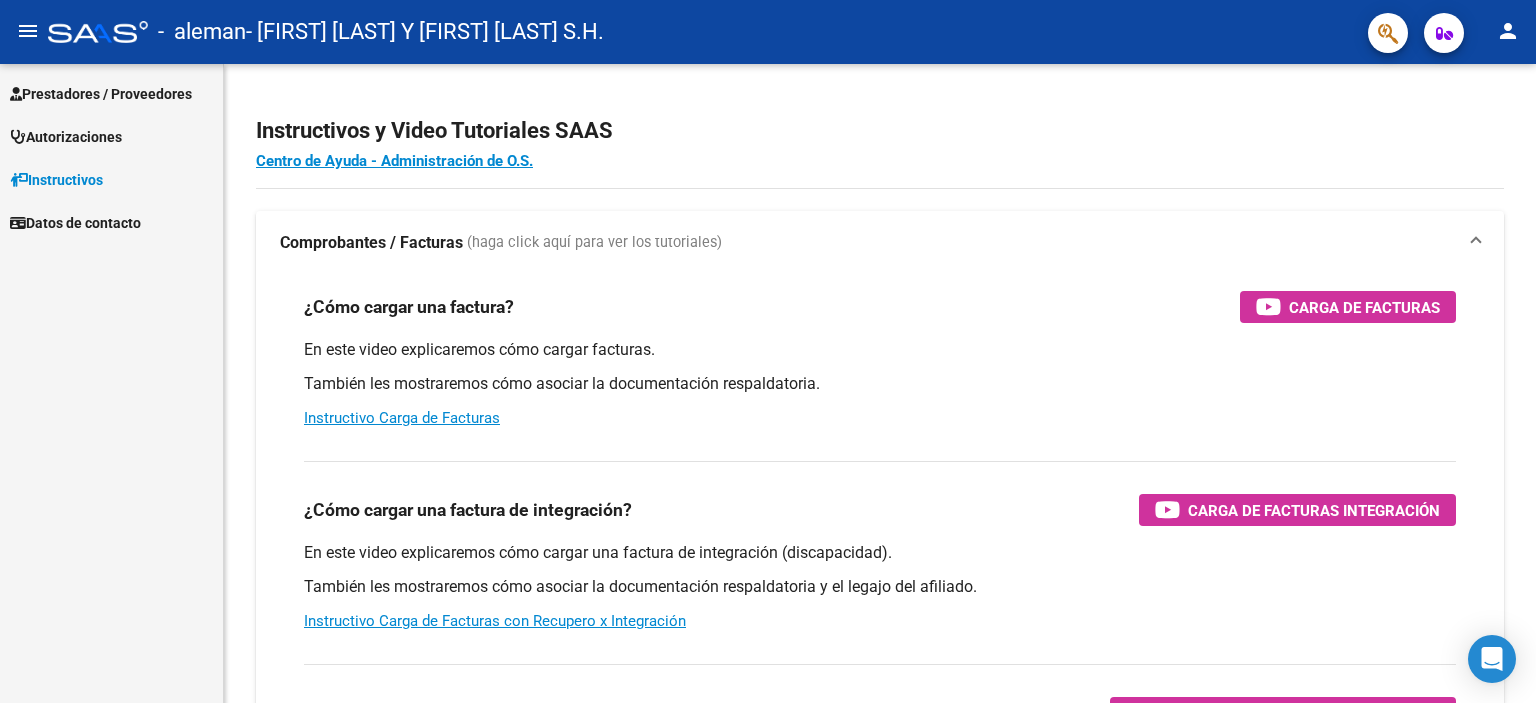 scroll, scrollTop: 0, scrollLeft: 0, axis: both 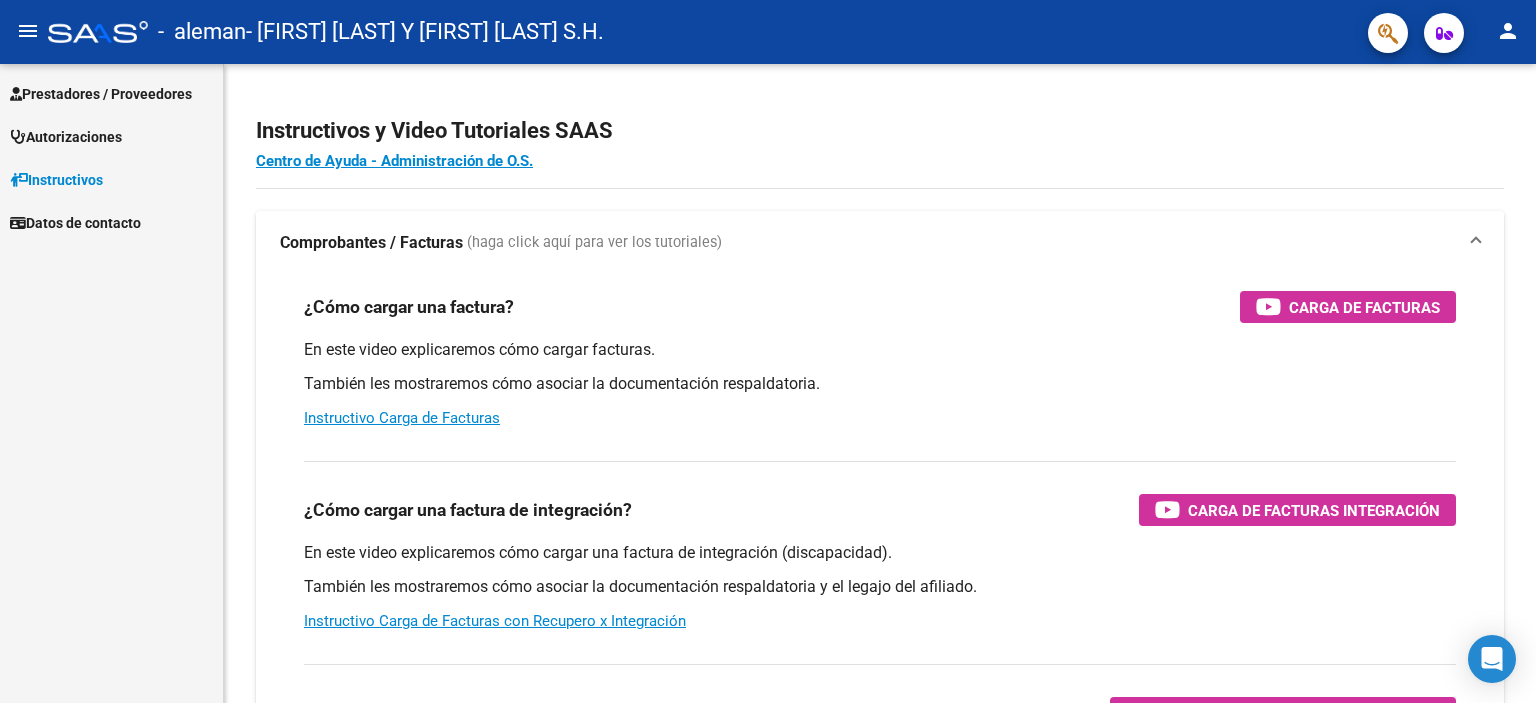 click on "Datos de contacto" at bounding box center [75, 223] 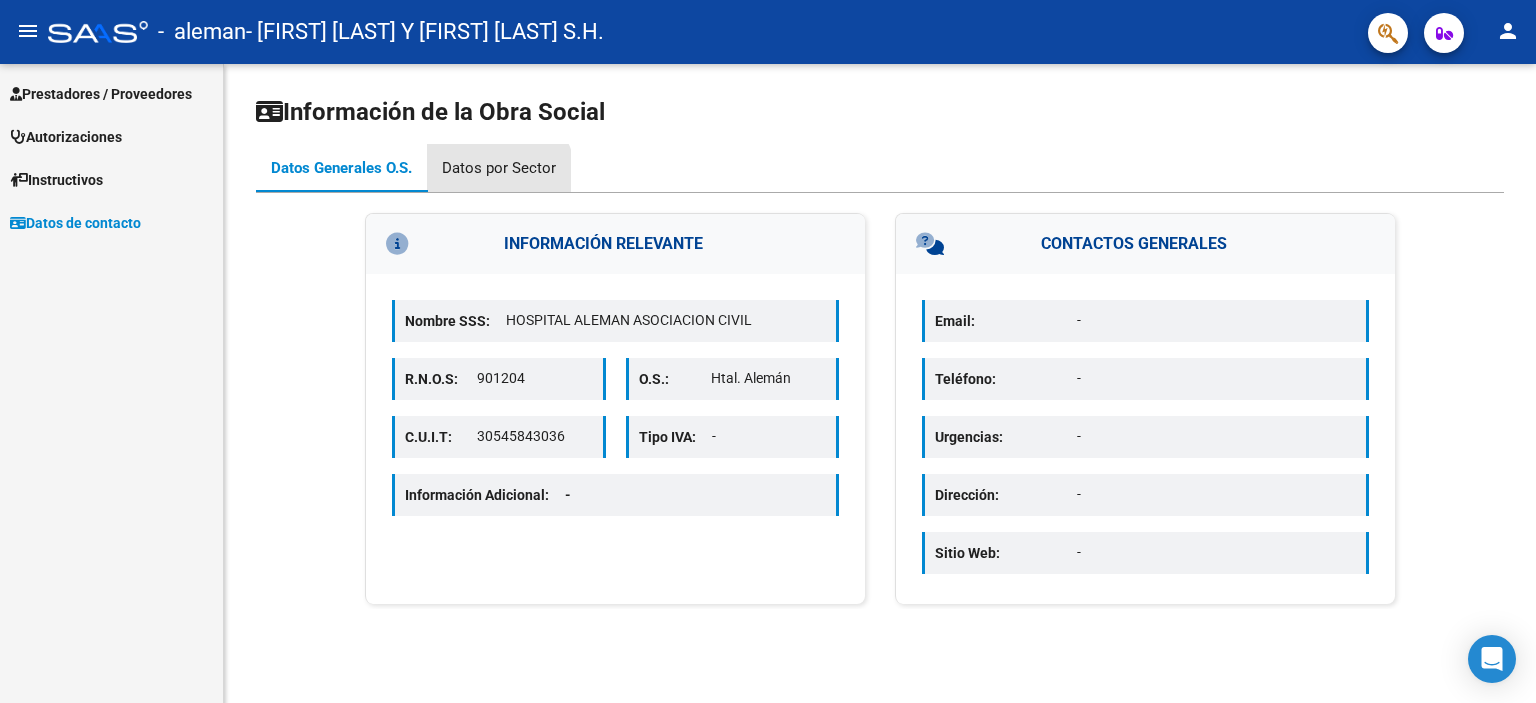 click on "Datos por Sector" at bounding box center [499, 168] 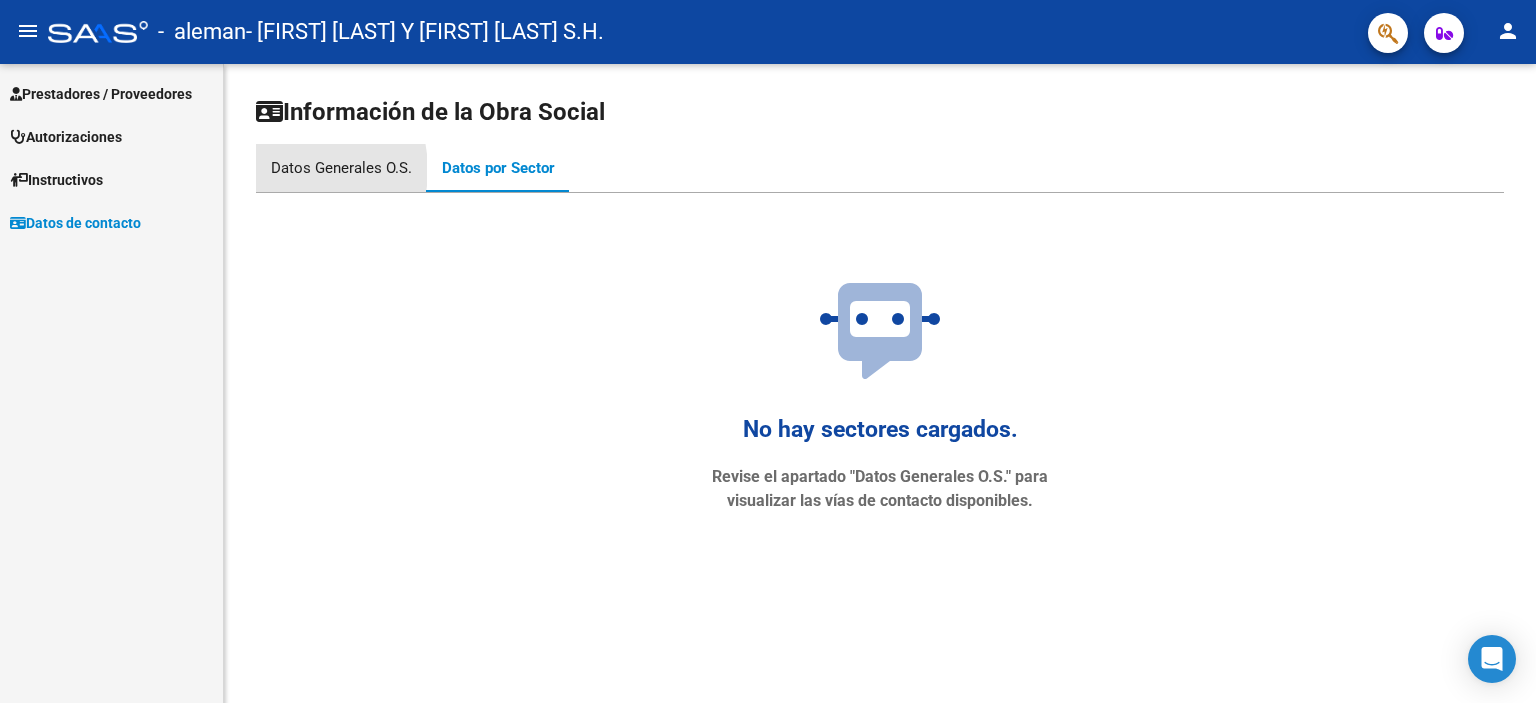 click on "Datos Generales O.S." at bounding box center (341, 168) 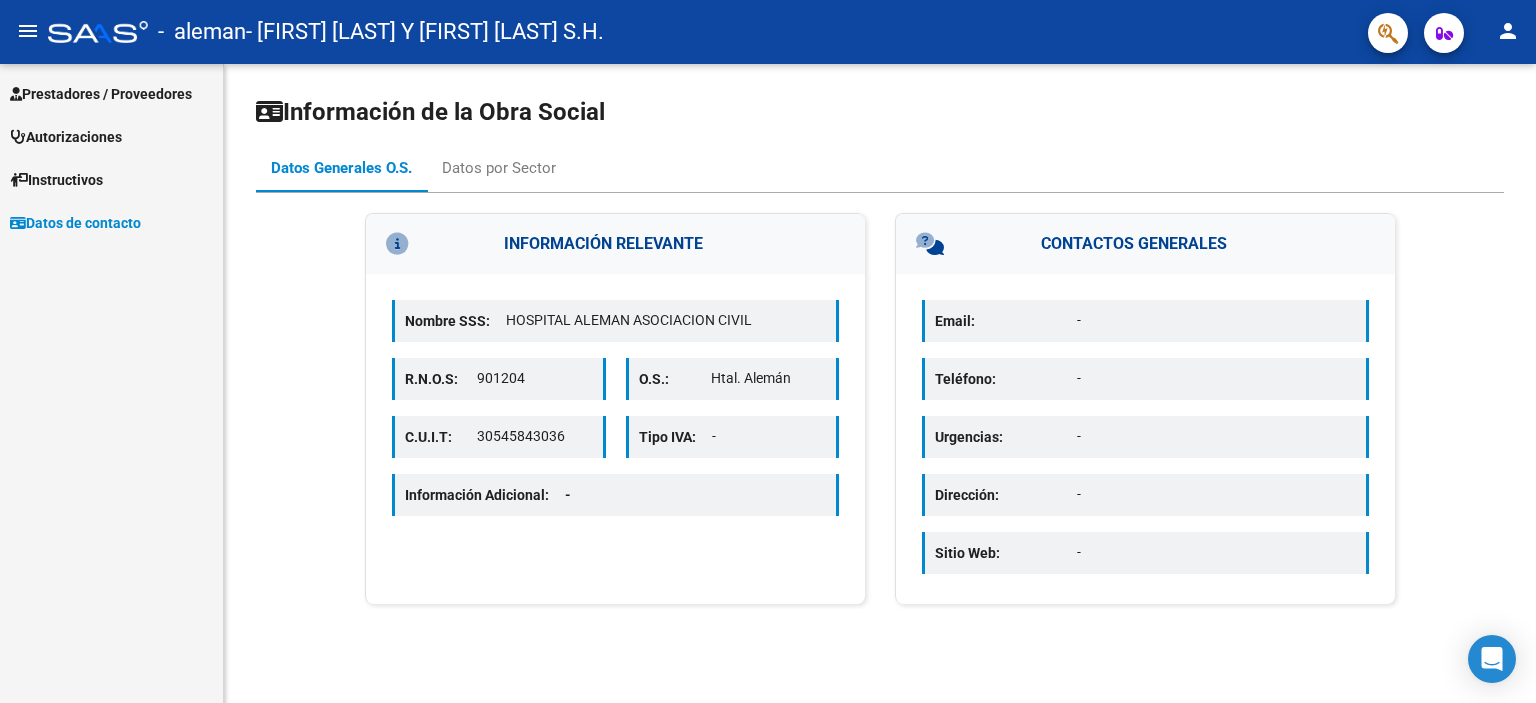 click on "Prestadores / Proveedores" at bounding box center [101, 94] 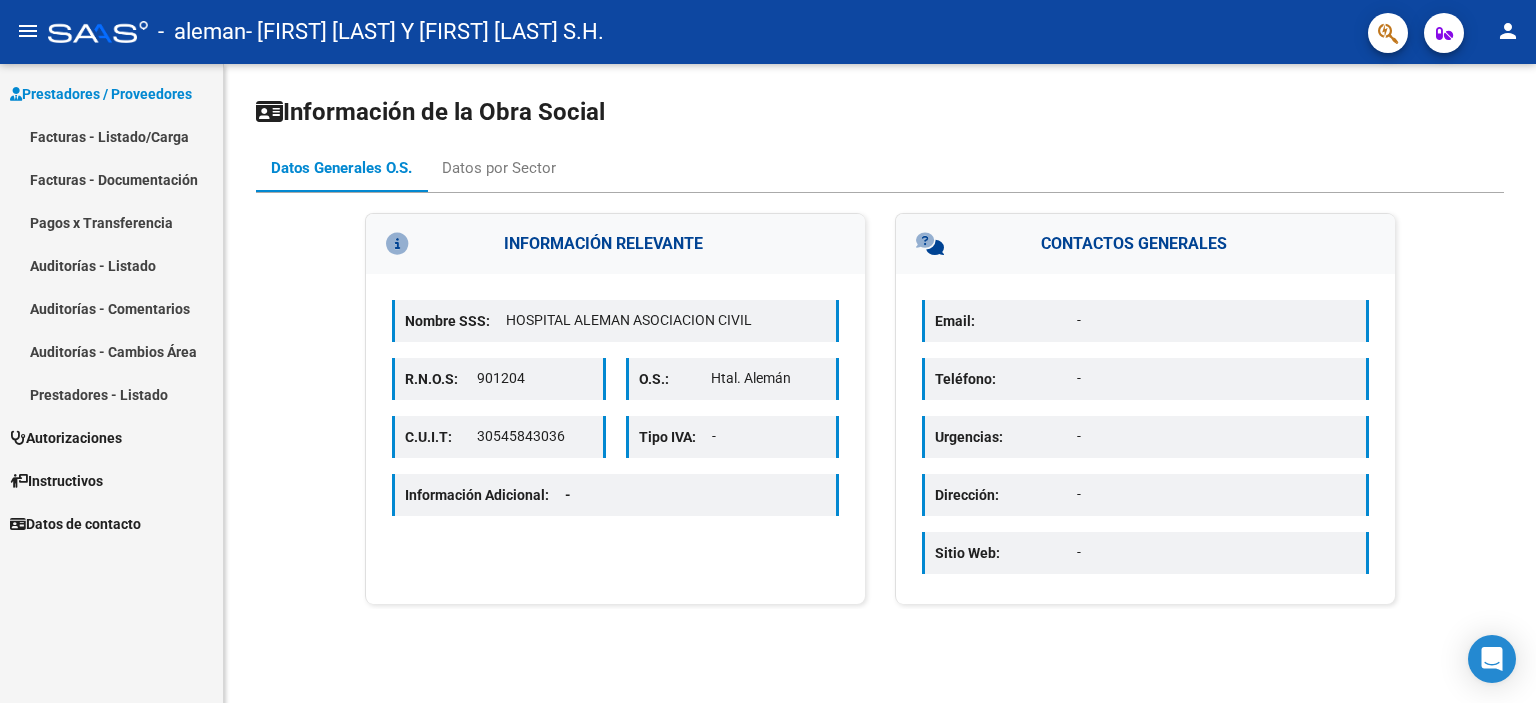 click on "Prestadores - Listado" at bounding box center [111, 394] 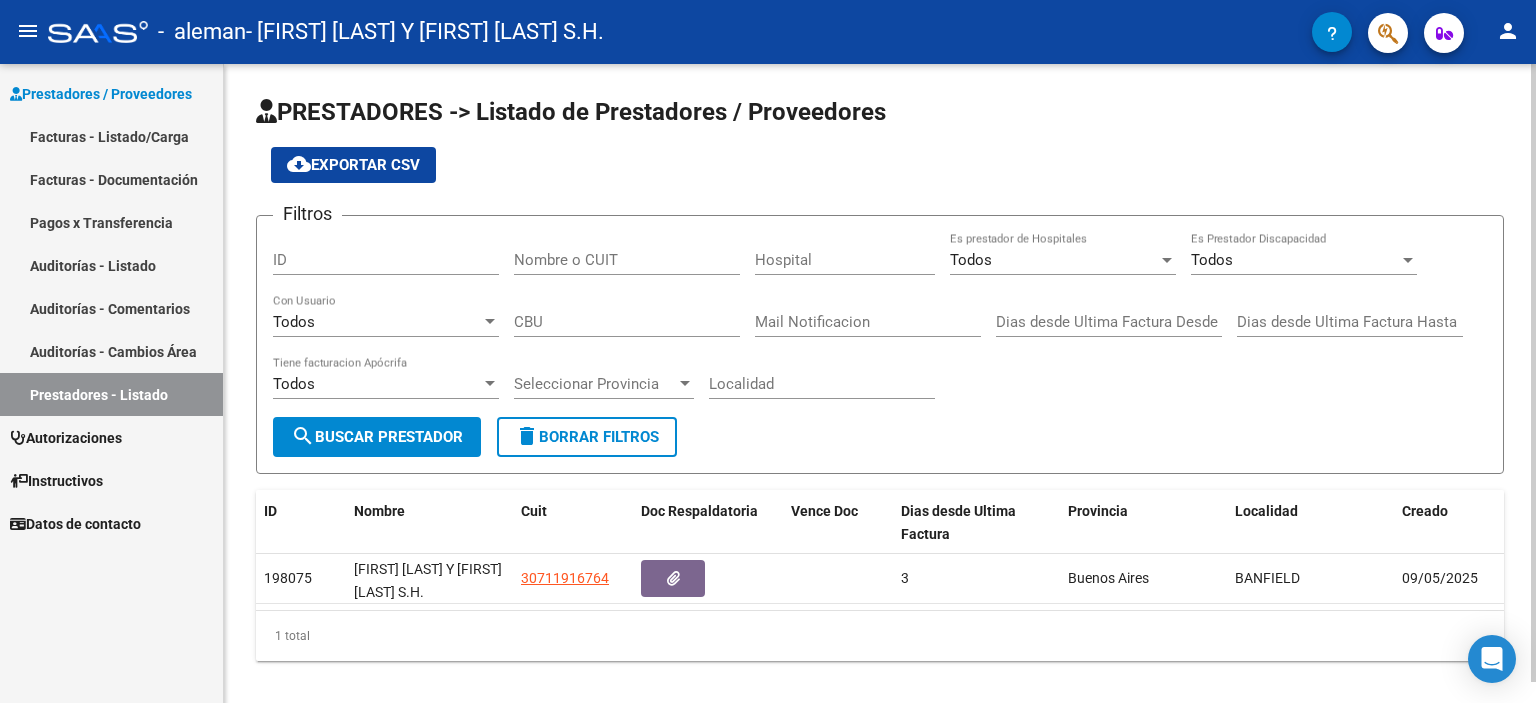 scroll, scrollTop: 21, scrollLeft: 0, axis: vertical 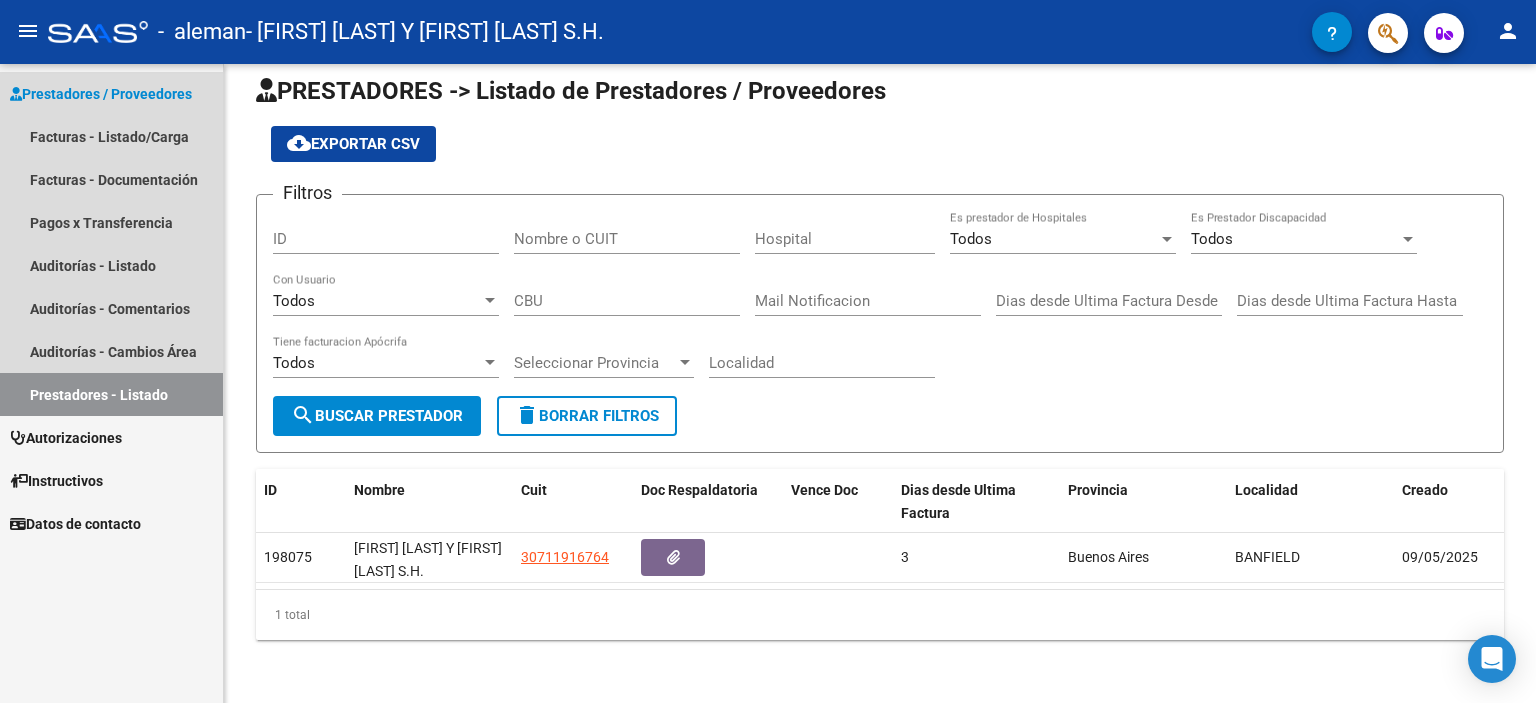 click on "Prestadores / Proveedores" at bounding box center [101, 94] 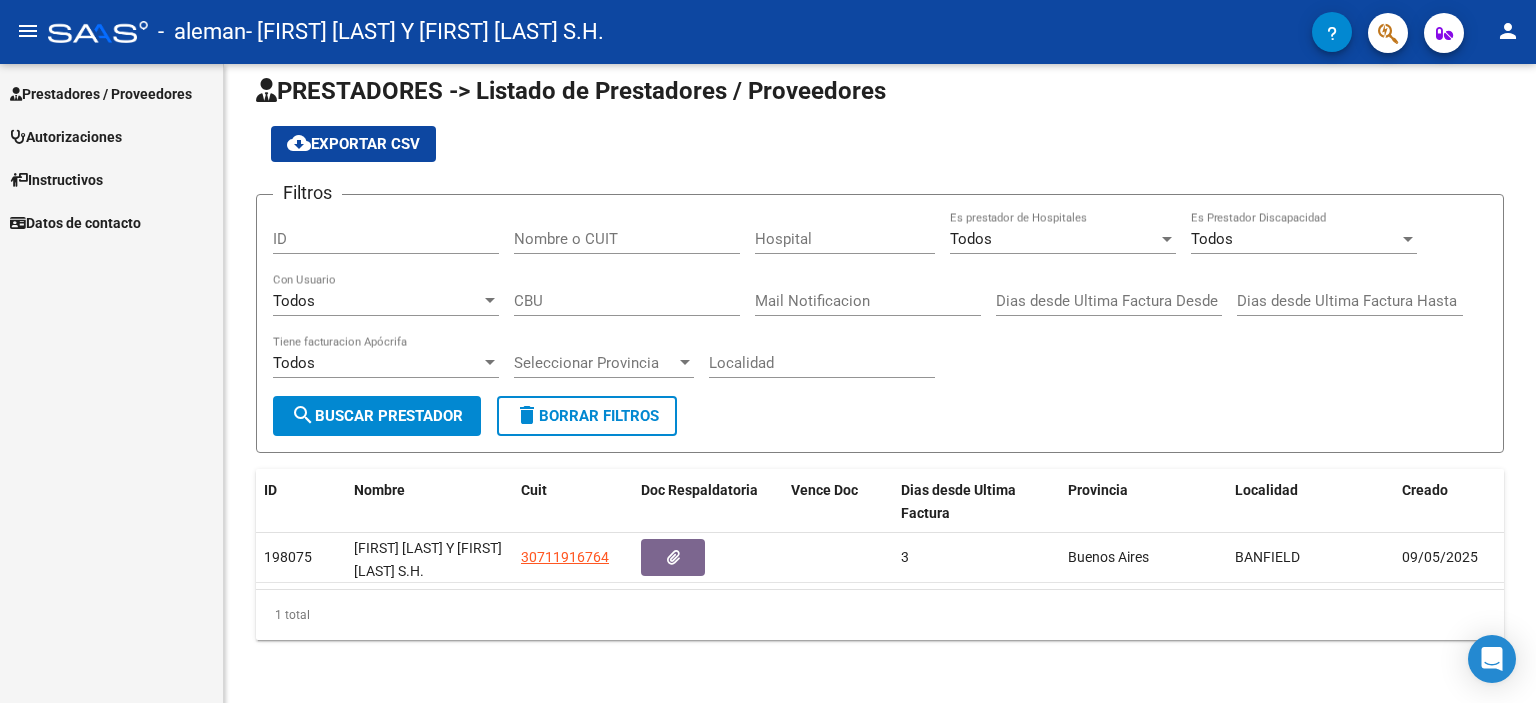 click on "Prestadores / Proveedores" at bounding box center [101, 94] 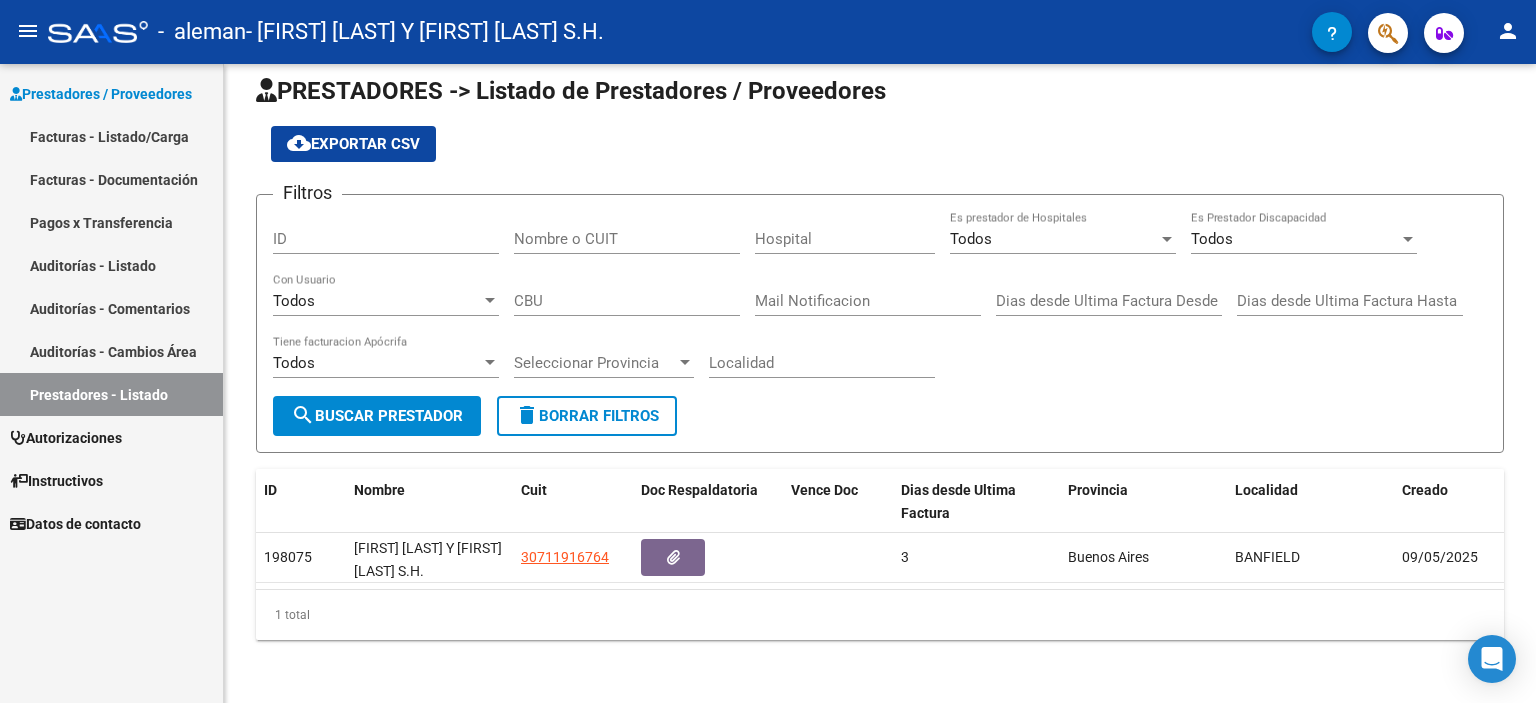 click on "Pagos x Transferencia" at bounding box center [111, 222] 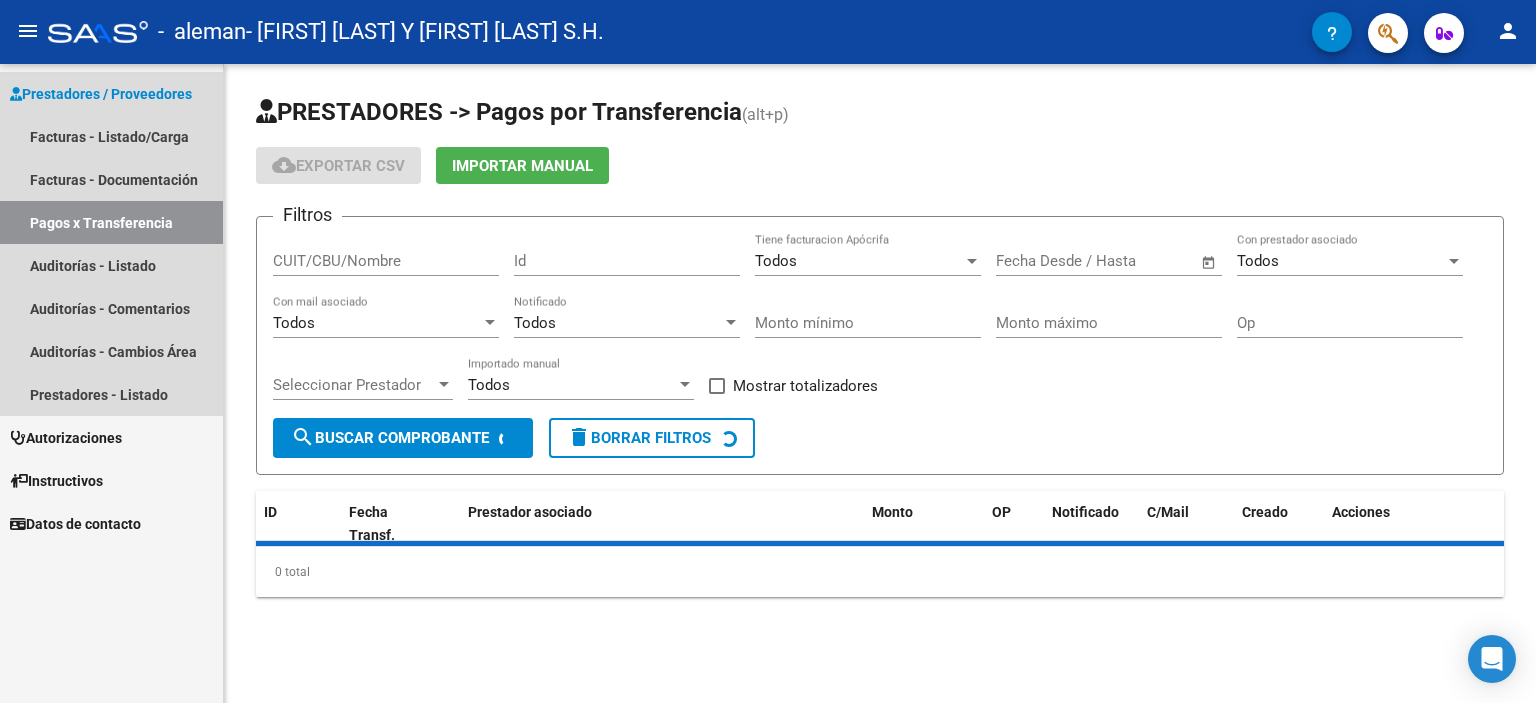 scroll, scrollTop: 0, scrollLeft: 0, axis: both 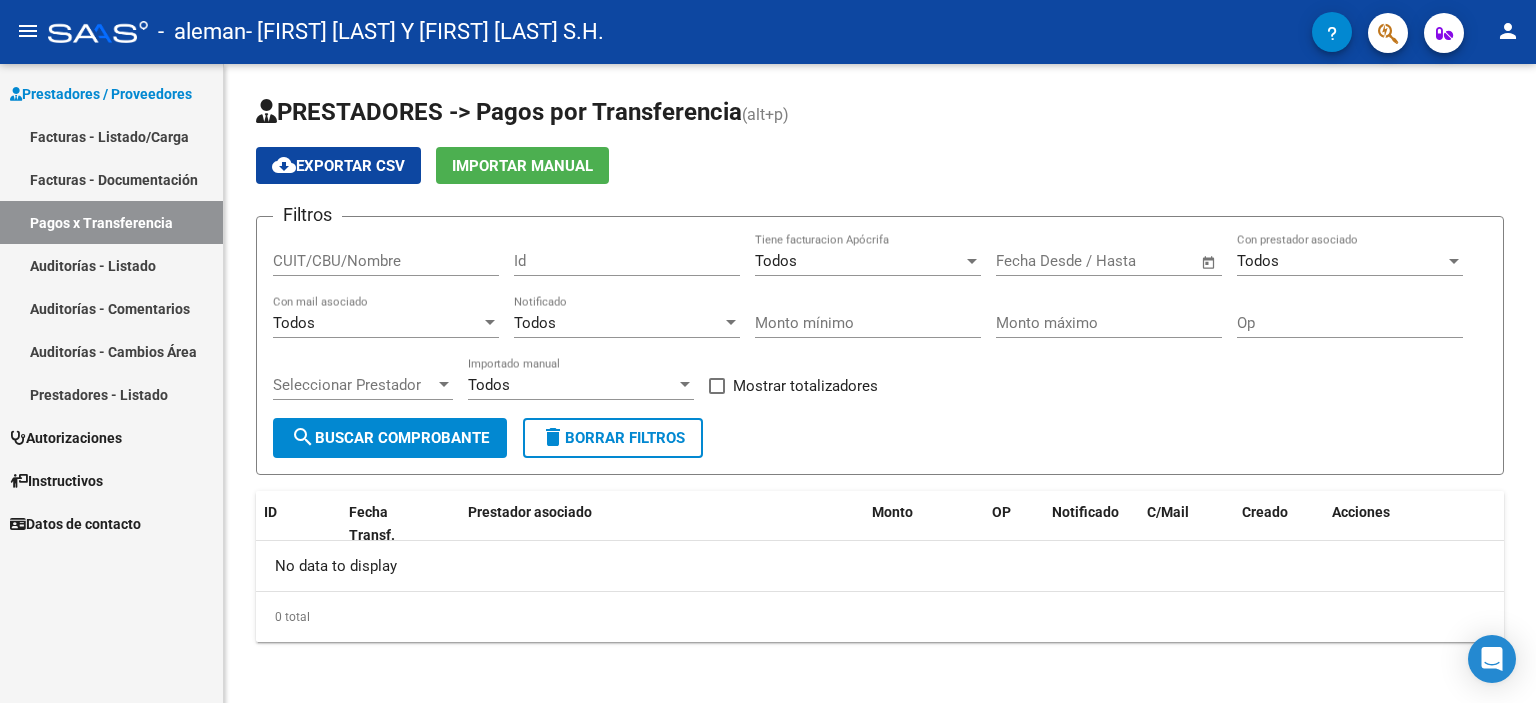 click on "Facturas - Documentación" at bounding box center (111, 179) 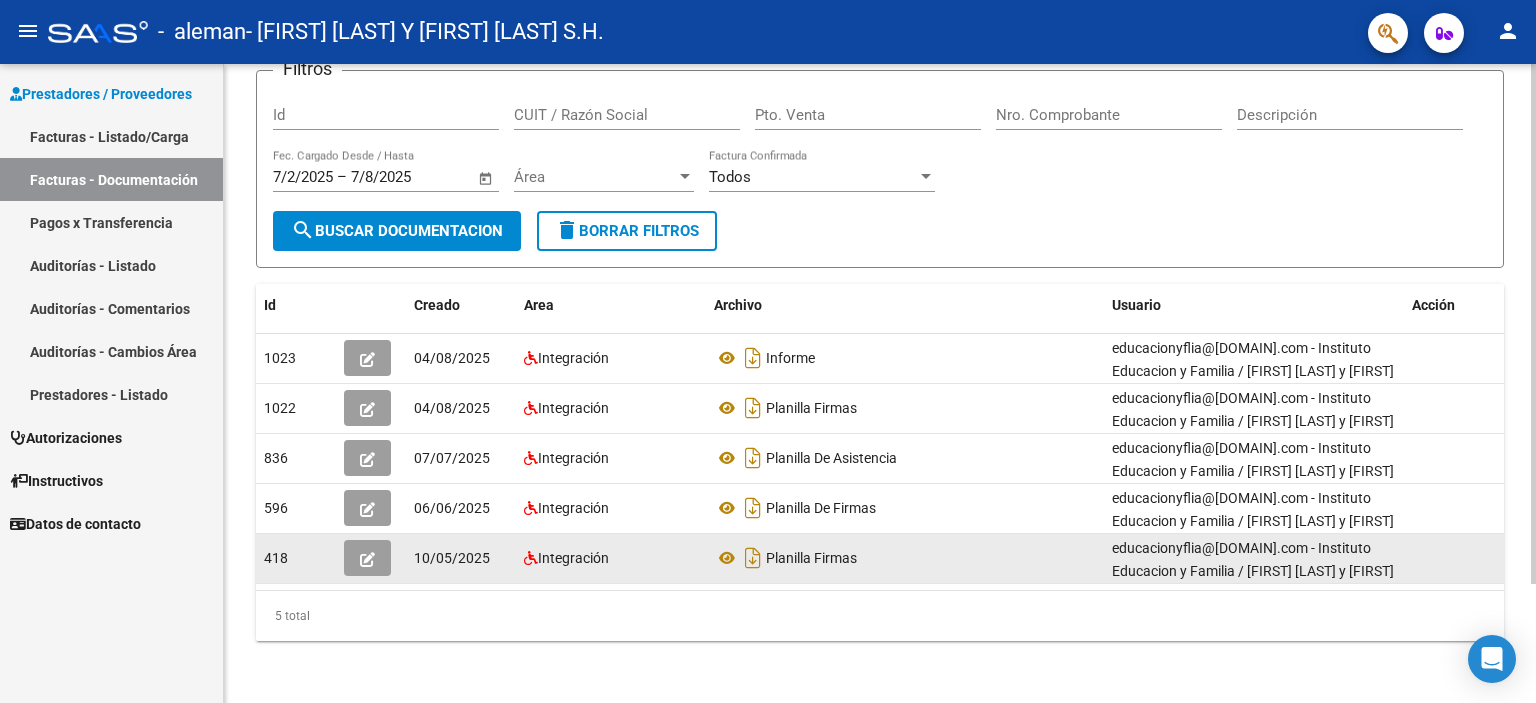 scroll, scrollTop: 145, scrollLeft: 0, axis: vertical 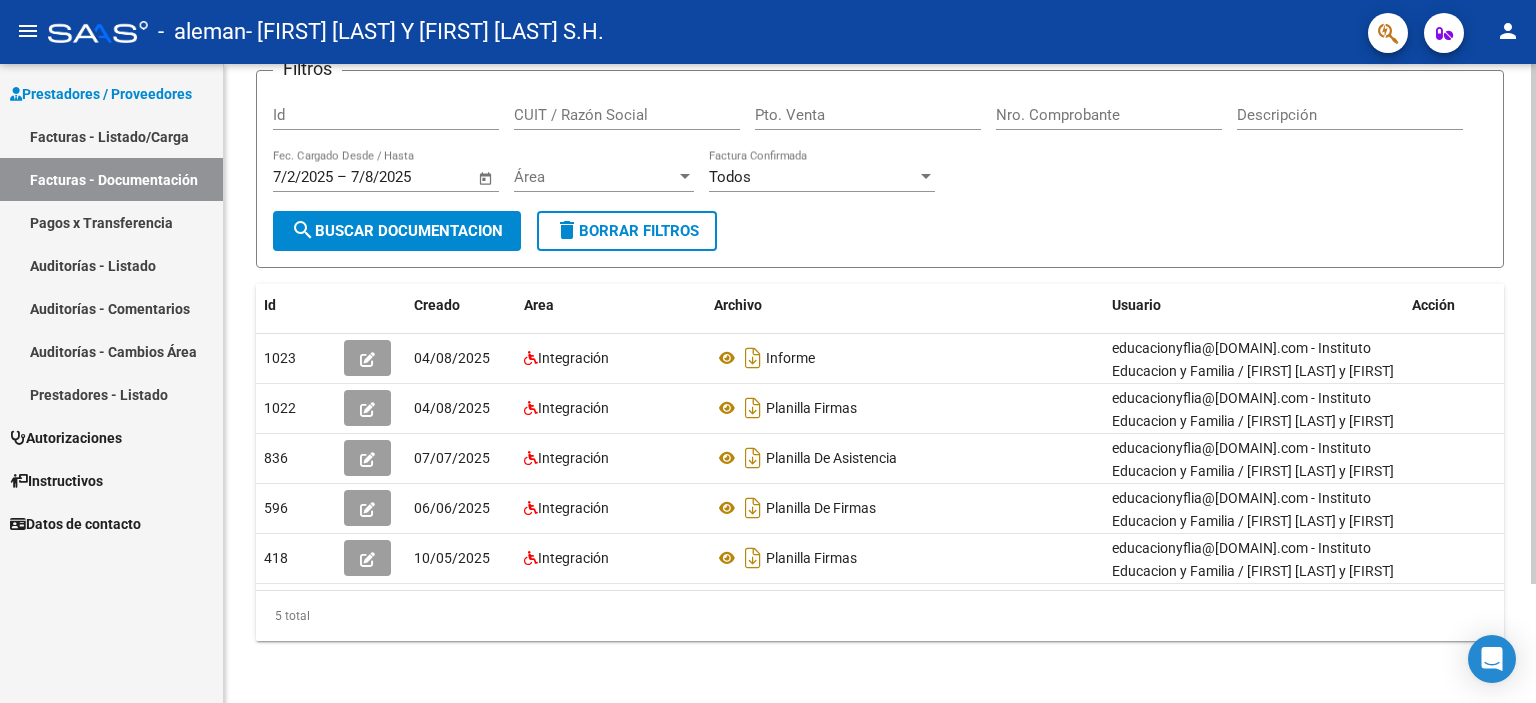 click on "PRESTADORES -> Comprobantes - Documentación Respaldatoria cloud_download Exportar CSV Descarga Masiva
Filtros Id CUIT / Razón Social Pto. Venta Nro. Comprobante Descripción 7/2/2025 7/2/2025 – 7/8/2025 7/8/2025 Fec. Cargado Desde / Hasta Área Área Todos Factura Confirmada search Buscar Documentacion delete Borrar Filtros Id Creado Area Archivo Usuario Acción 1023
04/08/2025 Integración Informe educacionyflia@[DOMAIN].com - Instituto Educacion y Familia / [FIRST] [LAST] y [FIRST] [LAST] SH 1022
04/08/2025 Integración Planilla Firmas educacionyflia@[DOMAIN].com - Instituto Educacion y Familia / [FIRST] [LAST] y [FIRST] [LAST] SH 836
07/07/2025 Integración Planilla De Asistencia educacionyflia@[DOMAIN].com - Instituto Educacion y Familia / [FIRST] [LAST] y [FIRST] [LAST] SH 596
06/06/2025 Integración Planilla De Firmas educacionyflia@[DOMAIN].com - Instituto Educacion y Familia / [FIRST] [LAST] y [FIRST] [LAST] SH 418
10/05/2025" 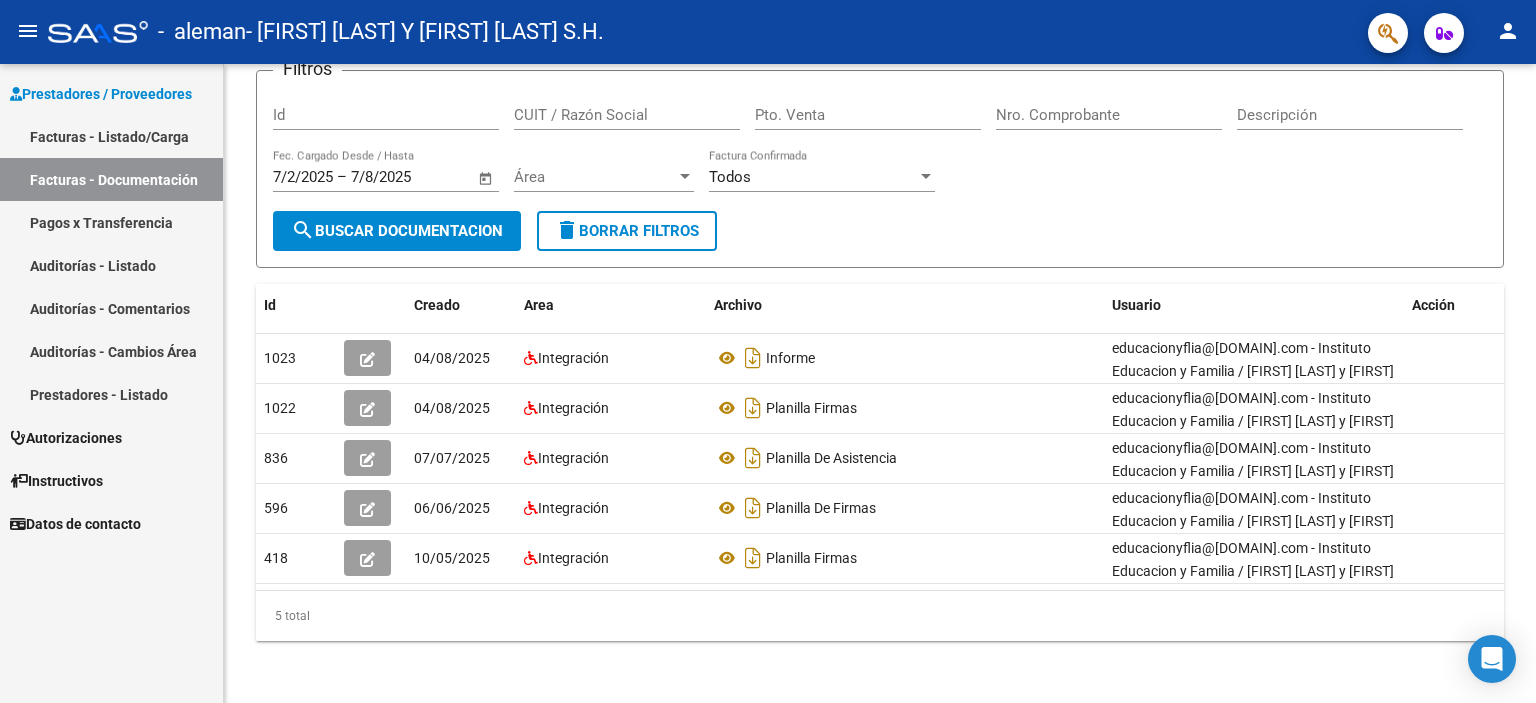 click on "Pagos x Transferencia" at bounding box center [111, 222] 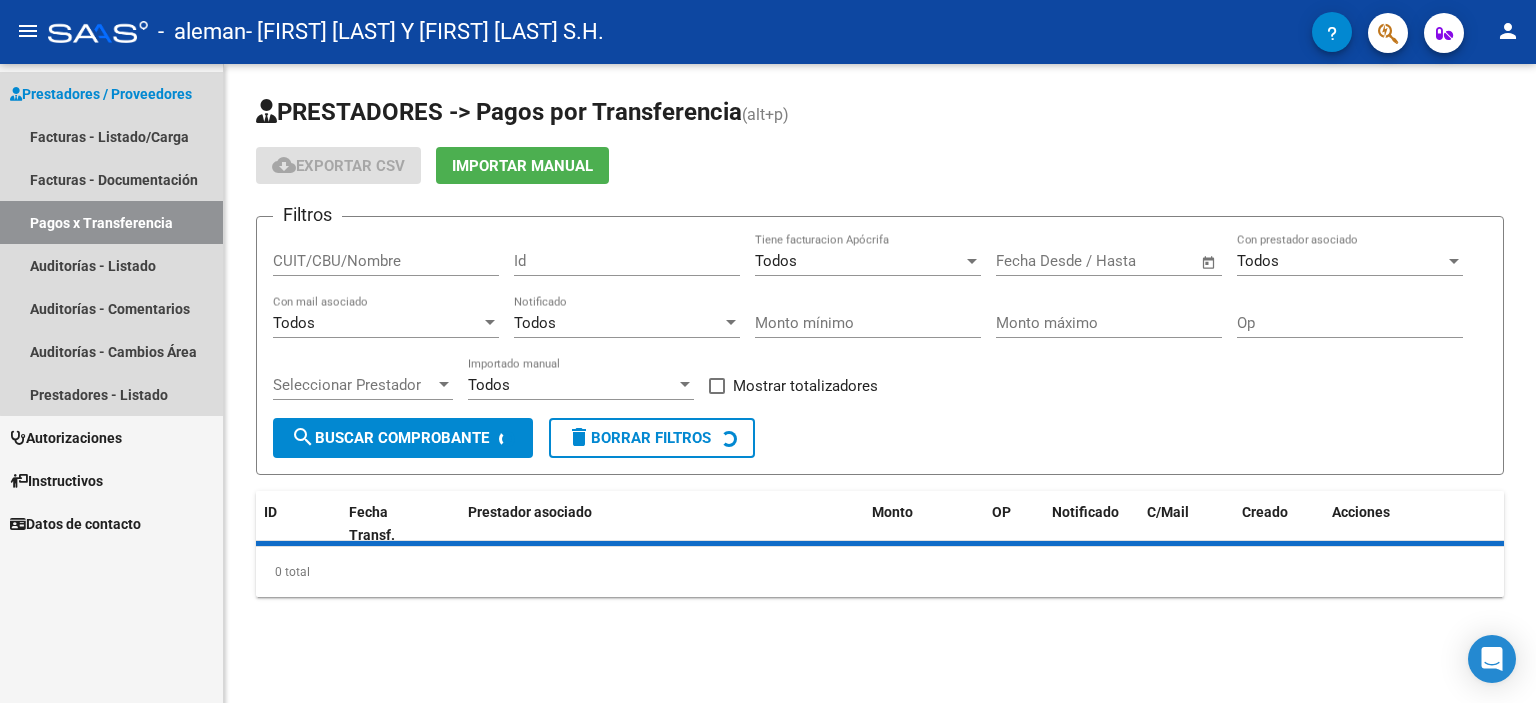 scroll, scrollTop: 0, scrollLeft: 0, axis: both 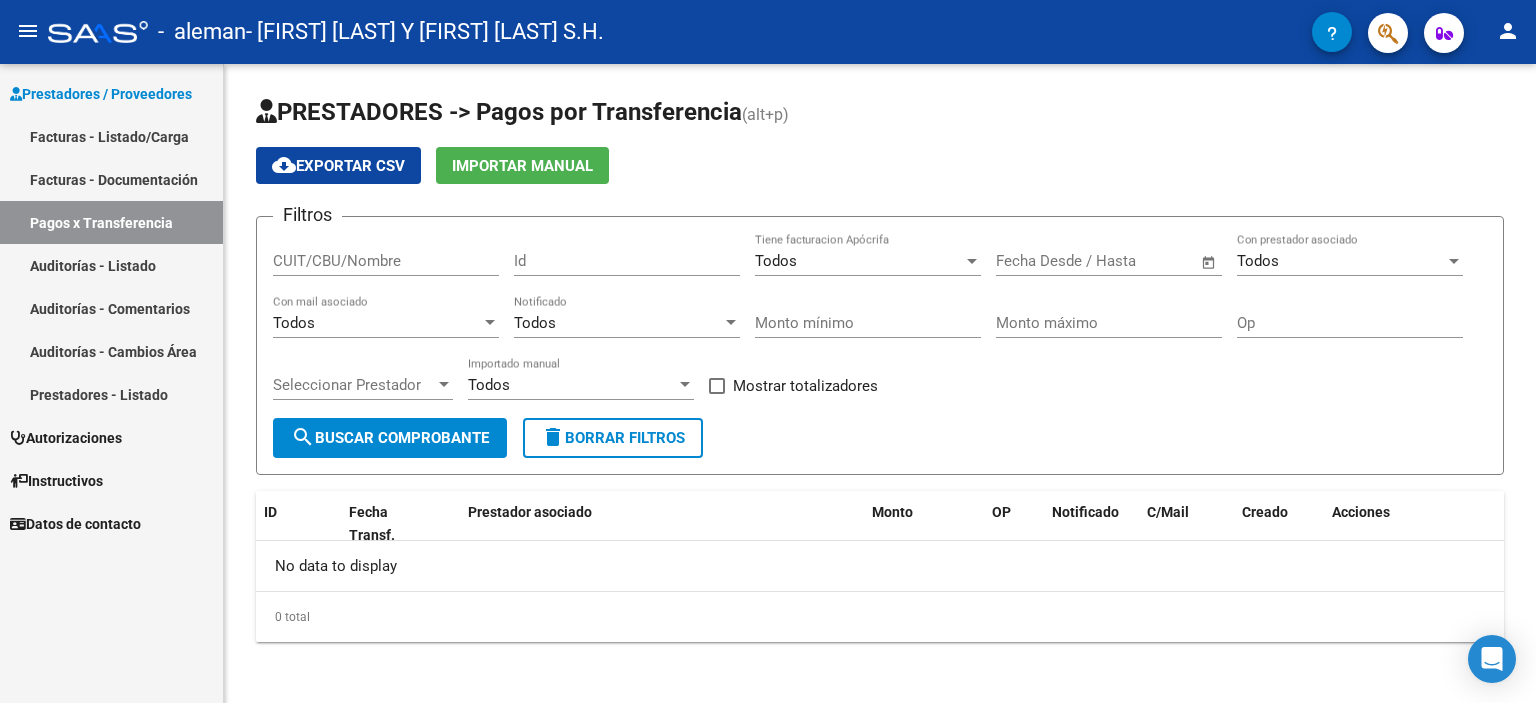 click on "Auditorías - Listado" at bounding box center (111, 265) 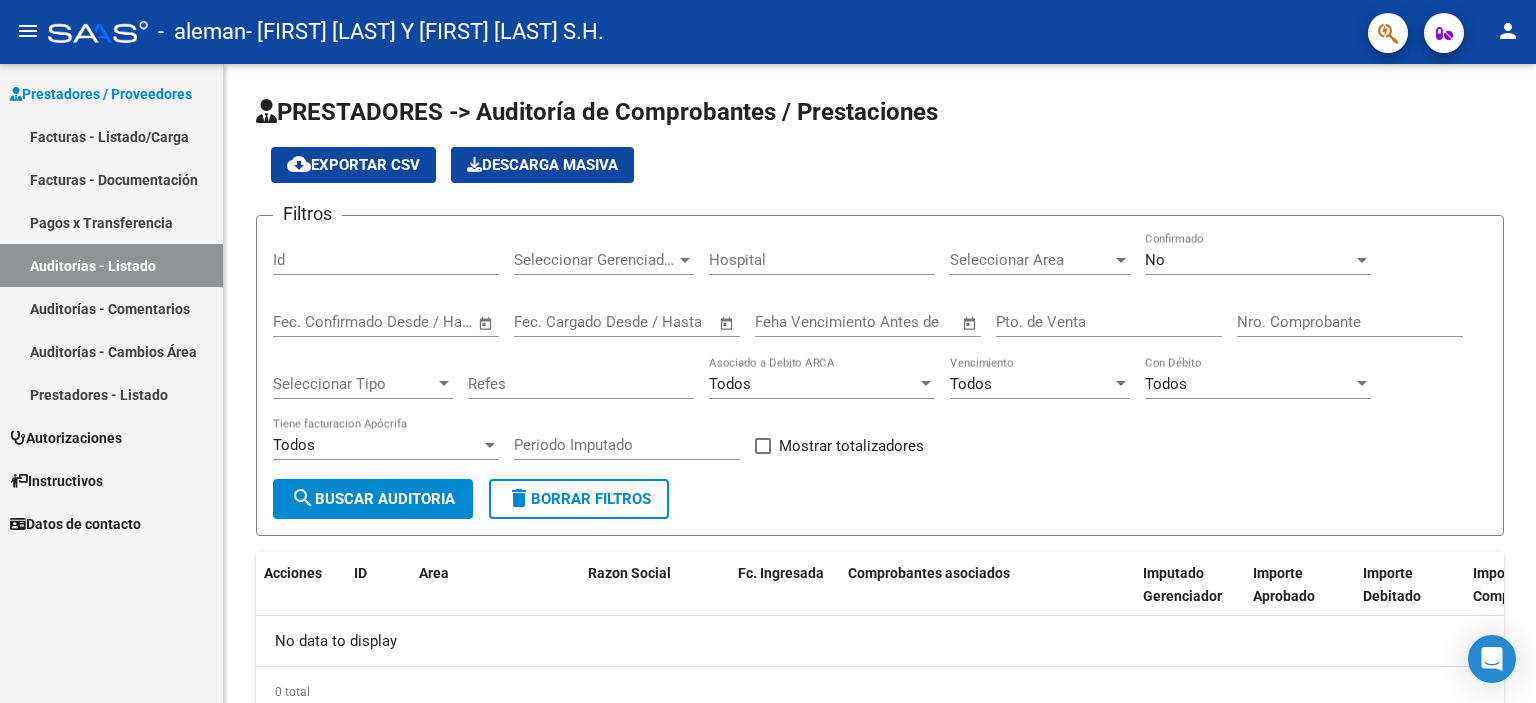 click on "Auditorías - Comentarios" at bounding box center (111, 308) 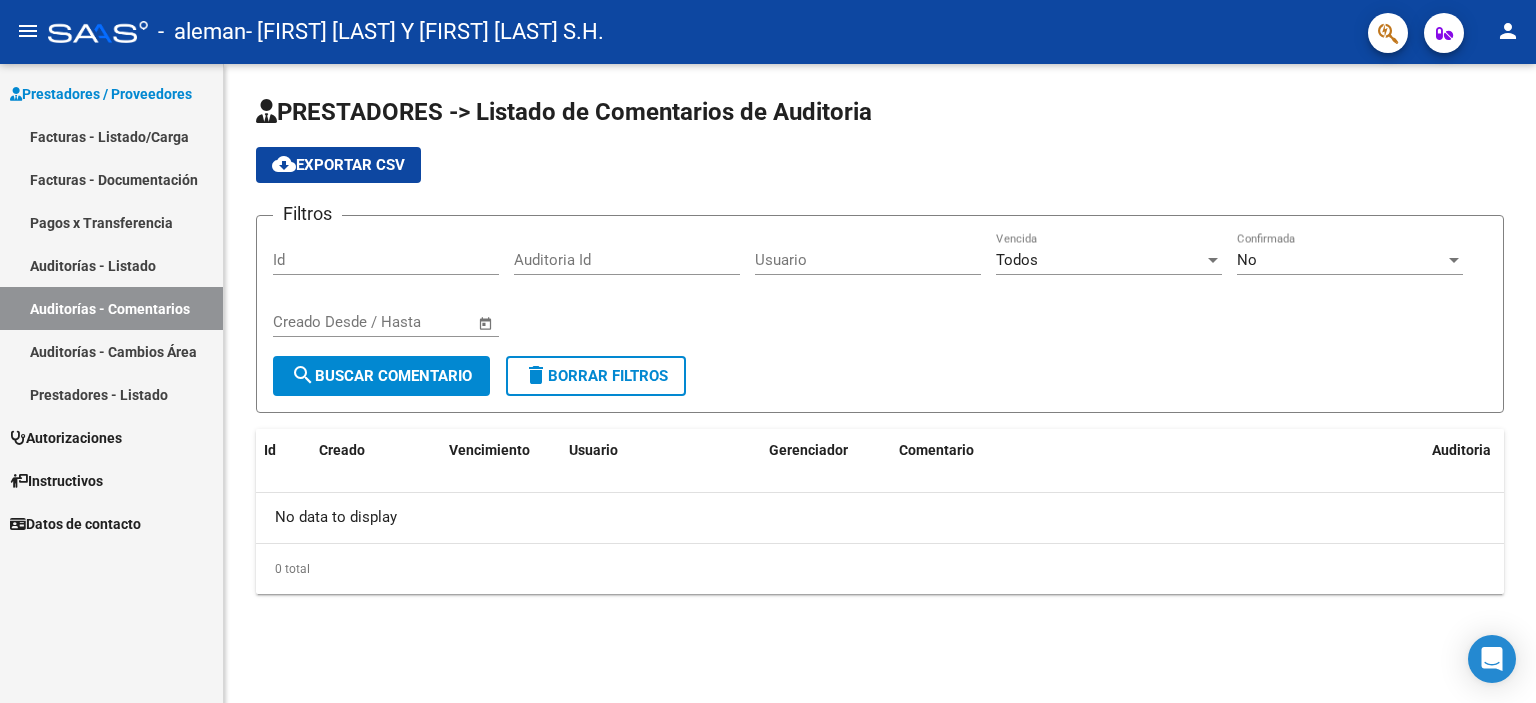 click on "Instructivos" at bounding box center [56, 481] 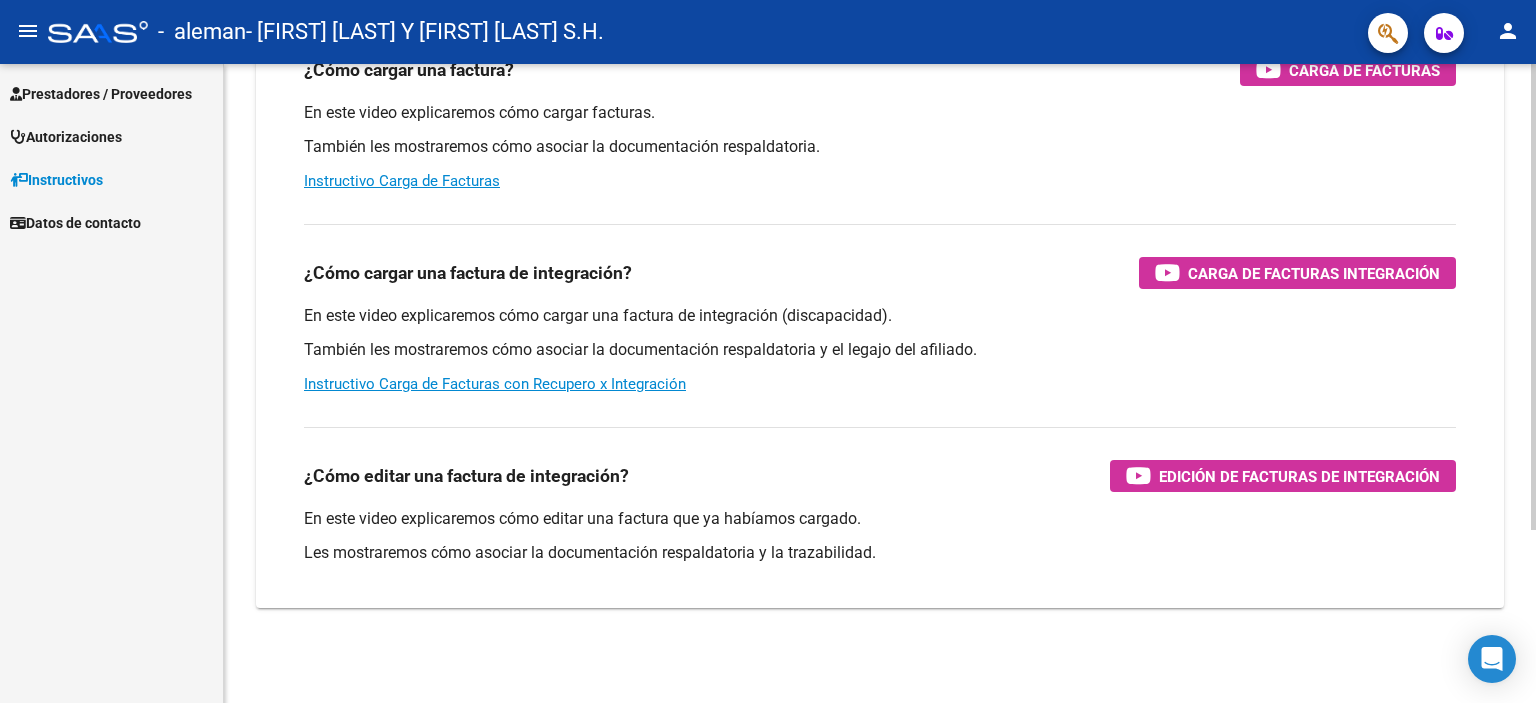 scroll, scrollTop: 0, scrollLeft: 0, axis: both 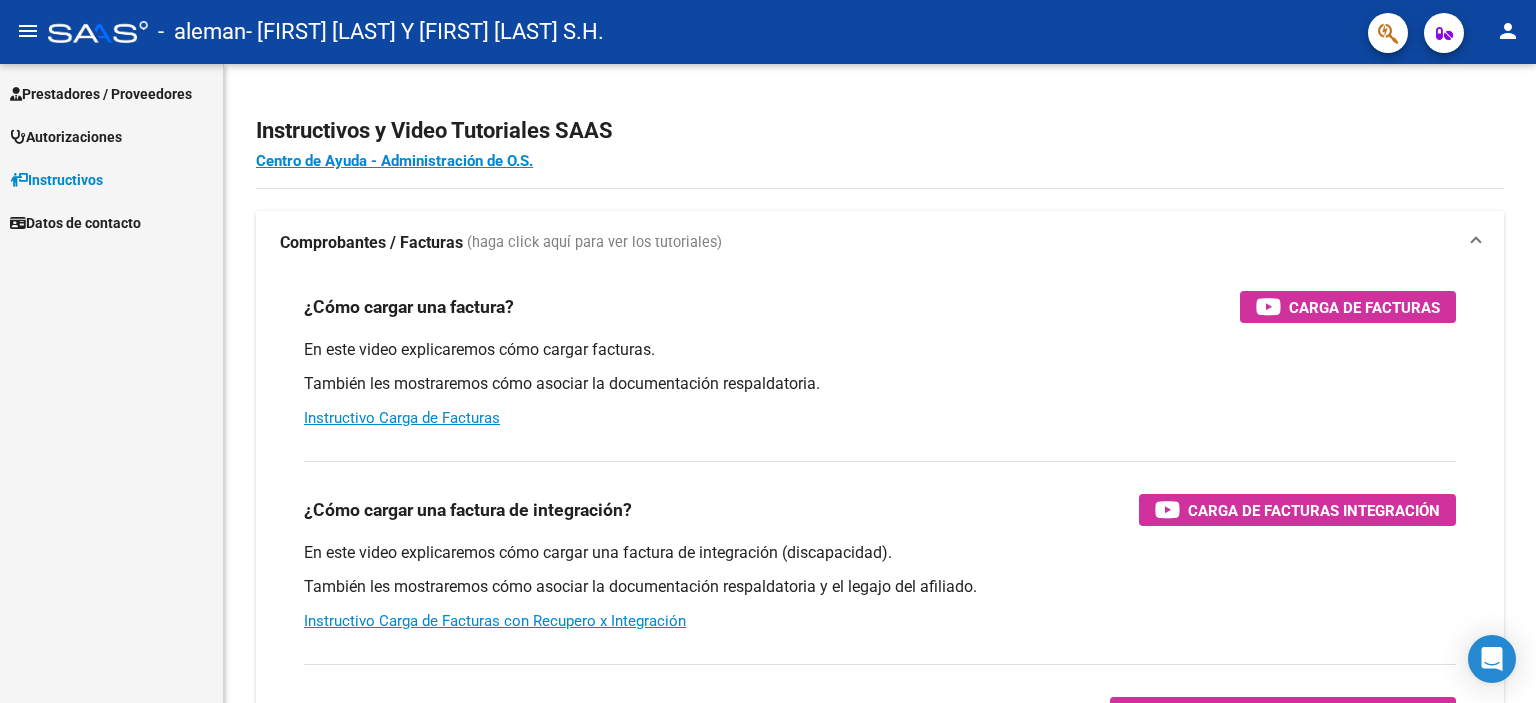 click on "Prestadores / Proveedores" at bounding box center [101, 94] 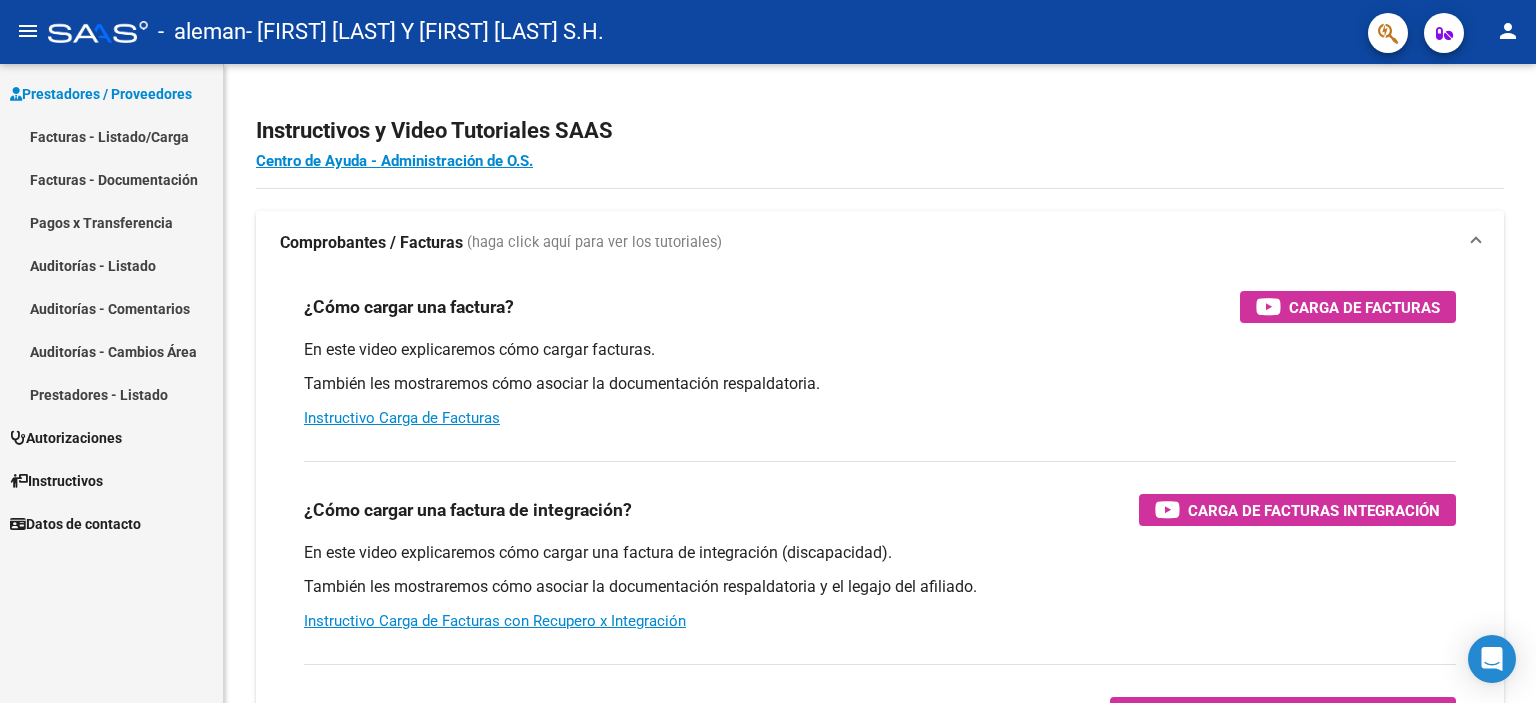 click on "menu" 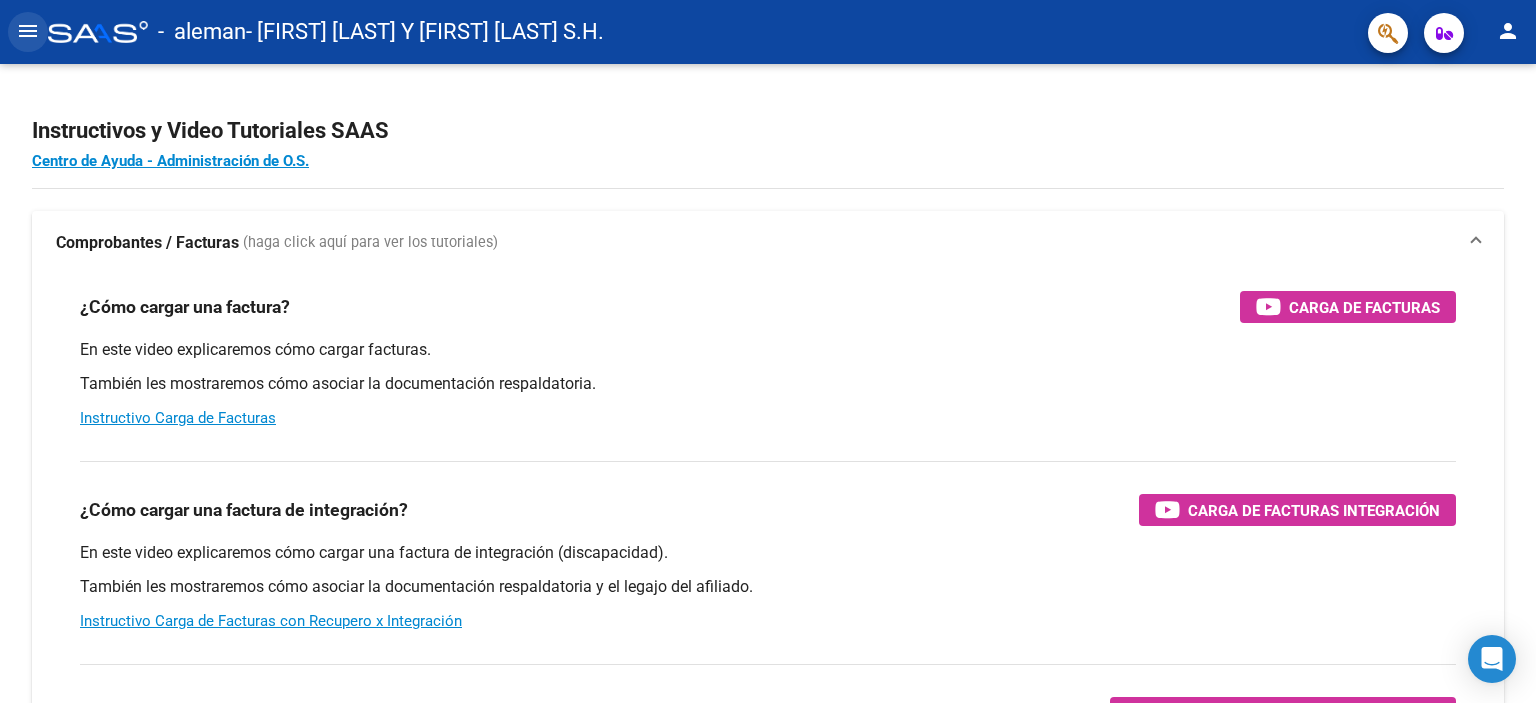 click on "menu" 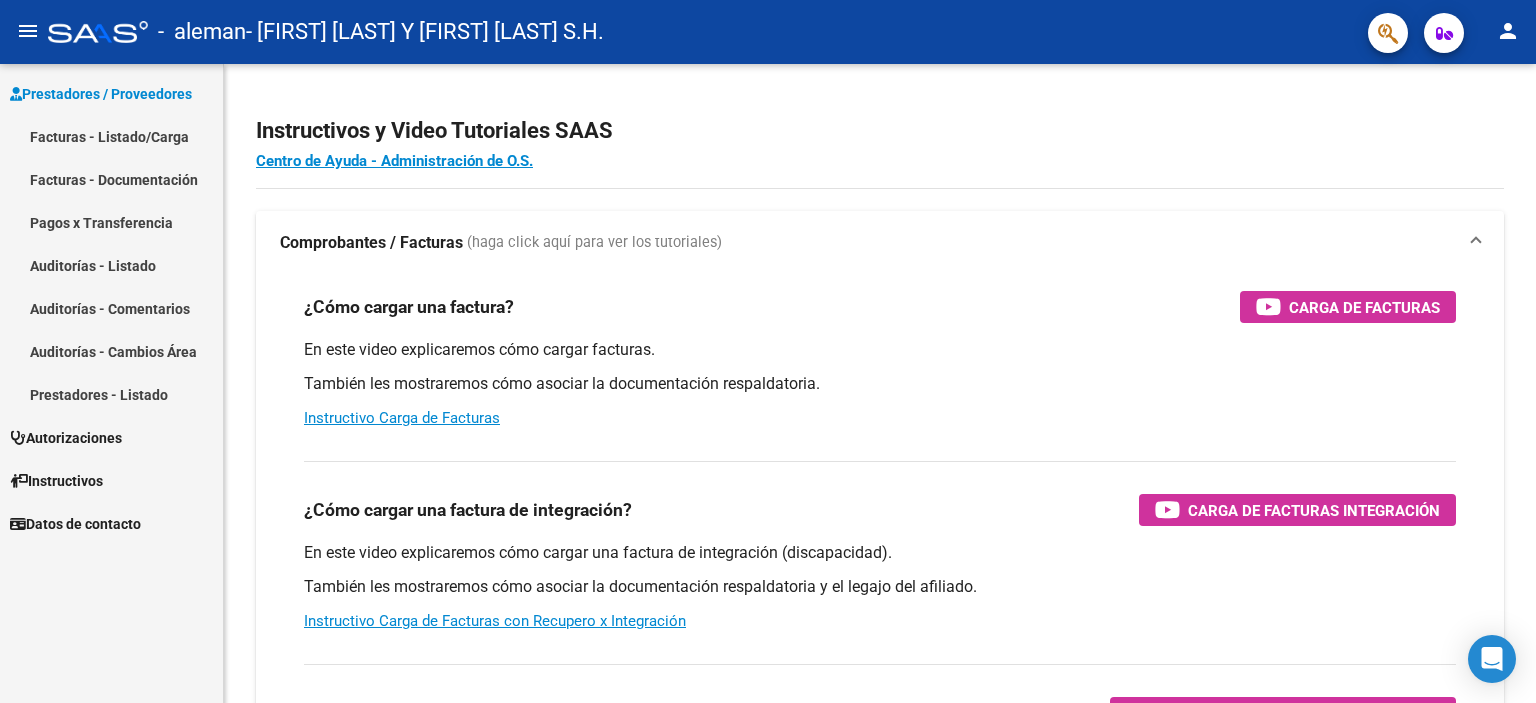 click on "Prestadores / Proveedores" at bounding box center [101, 94] 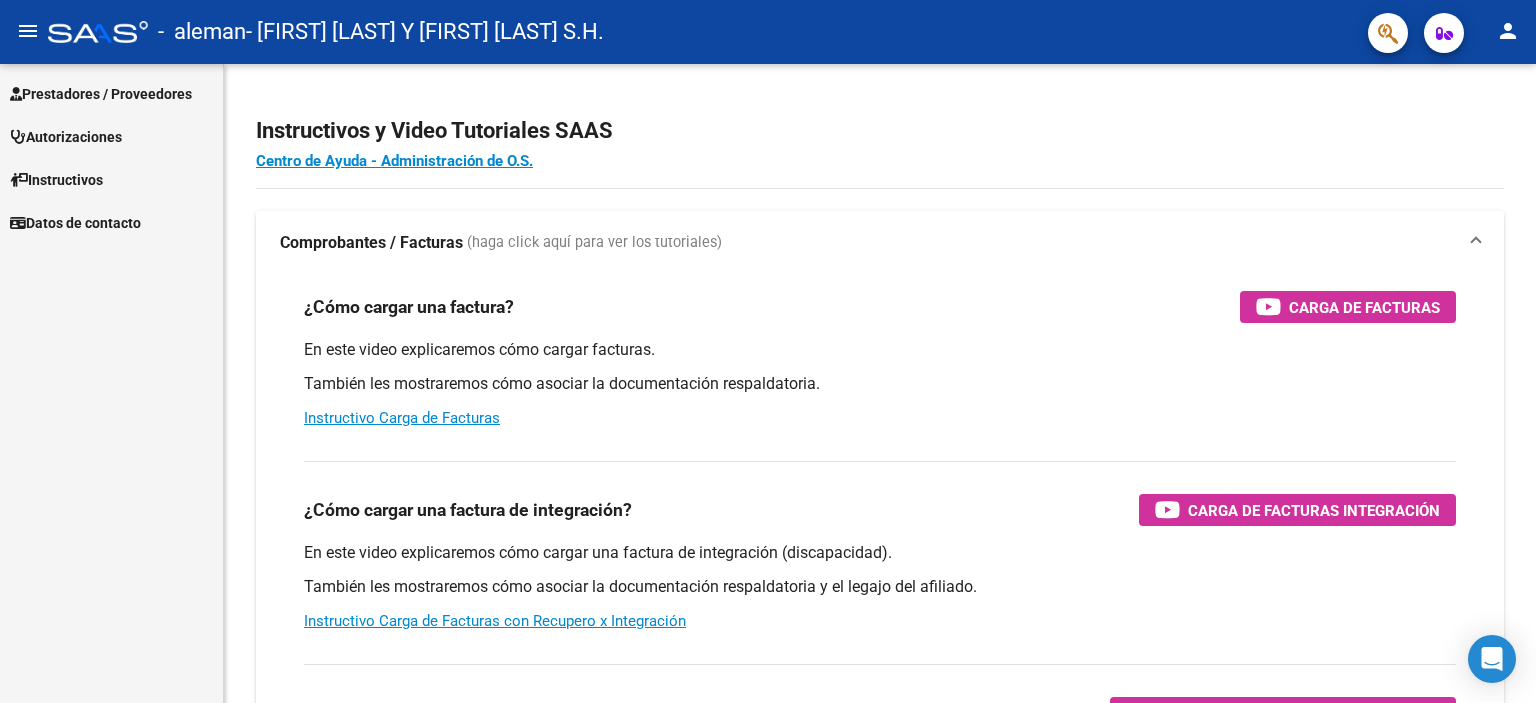 click on "Prestadores / Proveedores" at bounding box center [101, 94] 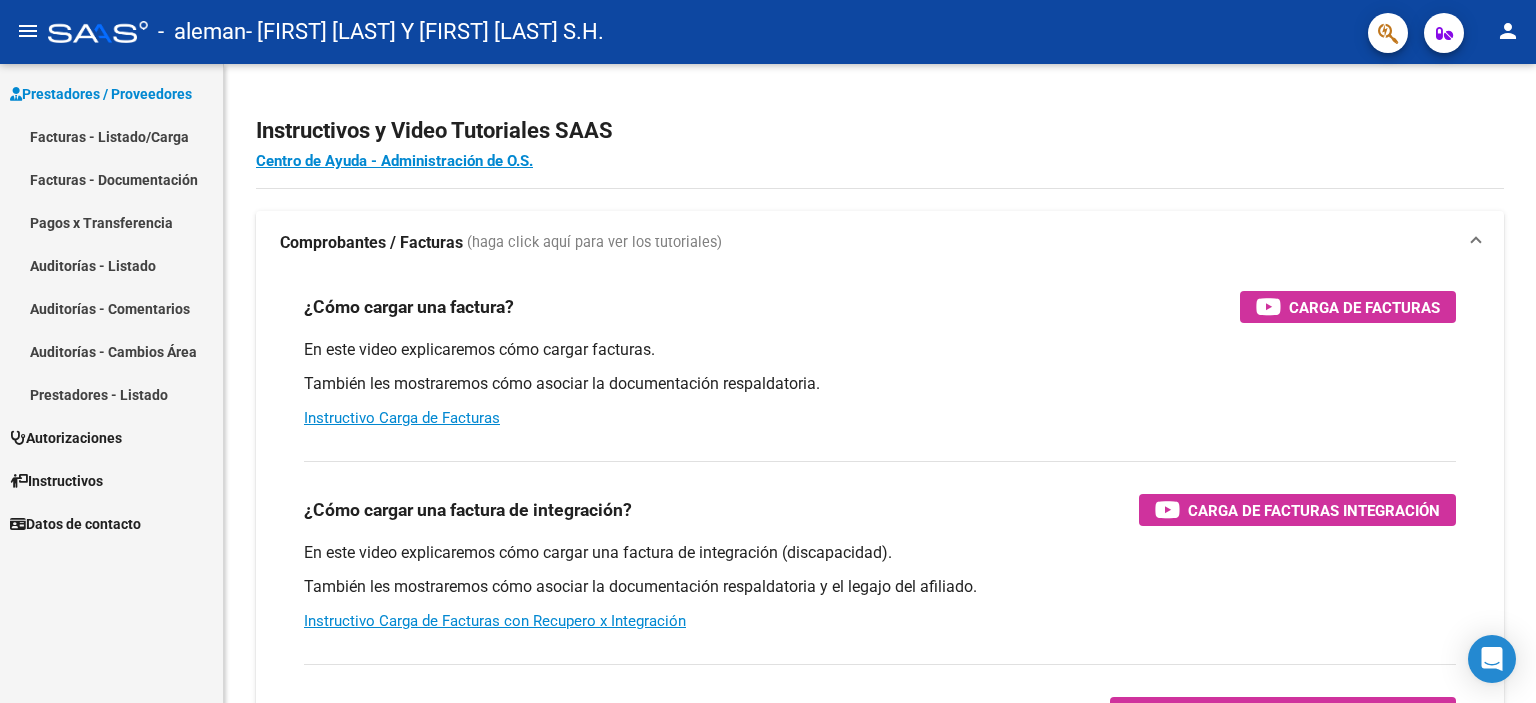 click on "Facturas - Listado/Carga" at bounding box center (111, 136) 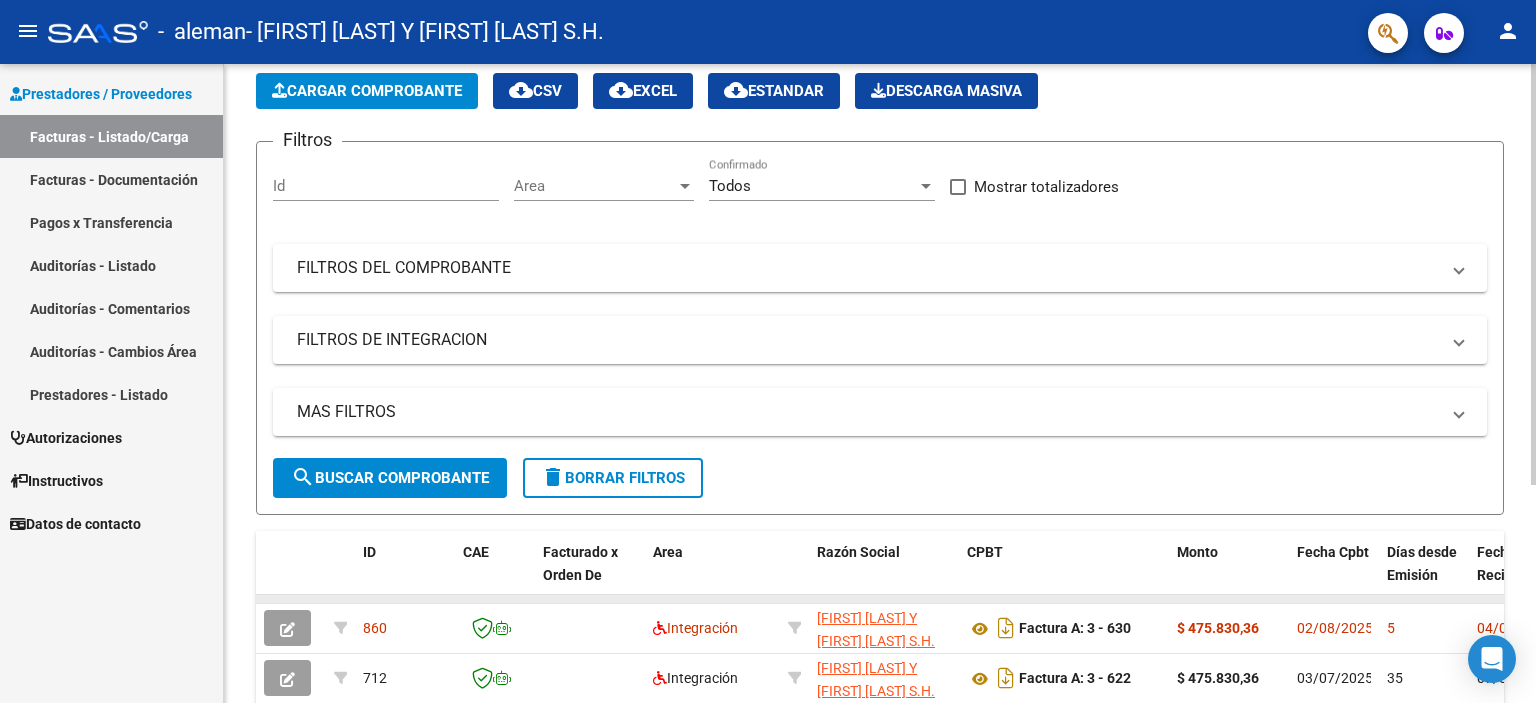 scroll, scrollTop: 331, scrollLeft: 0, axis: vertical 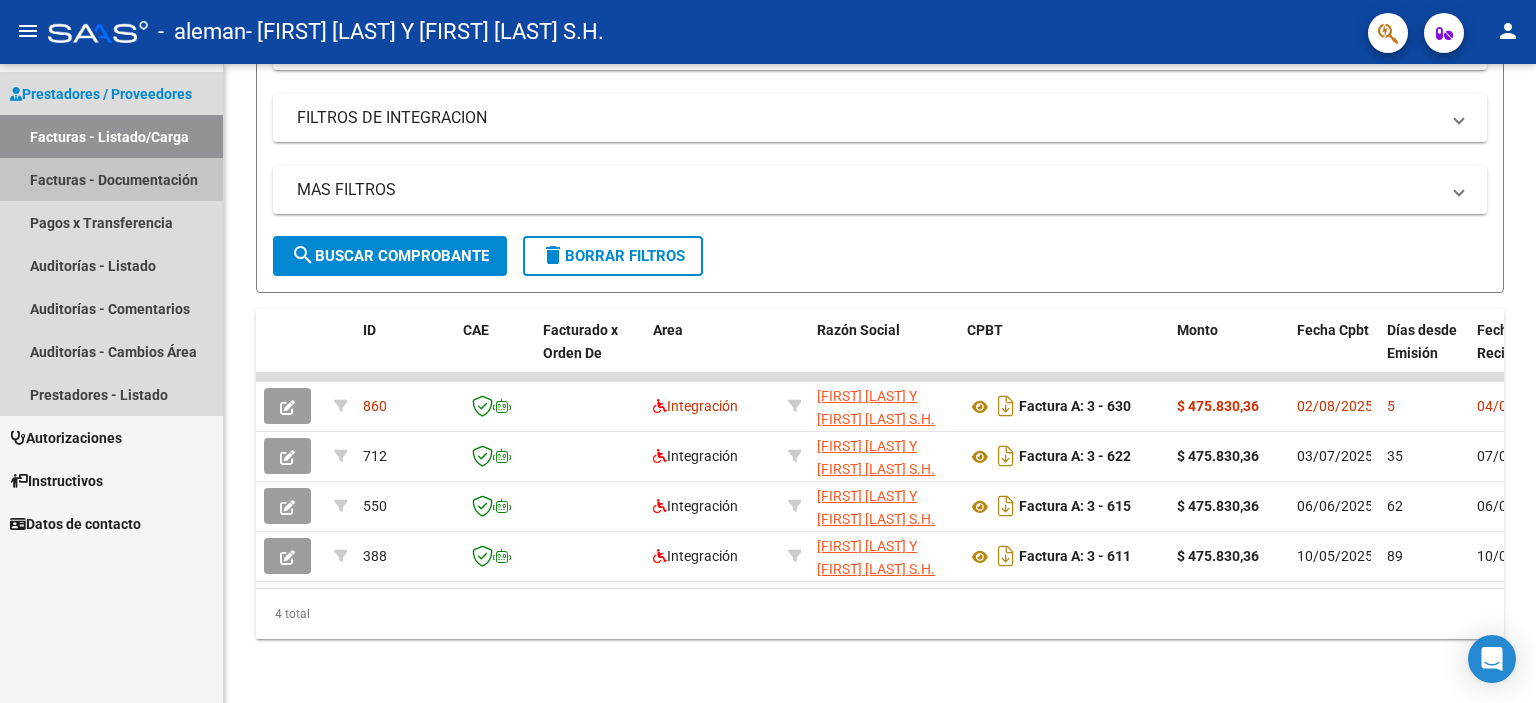 click on "Facturas - Documentación" at bounding box center (111, 179) 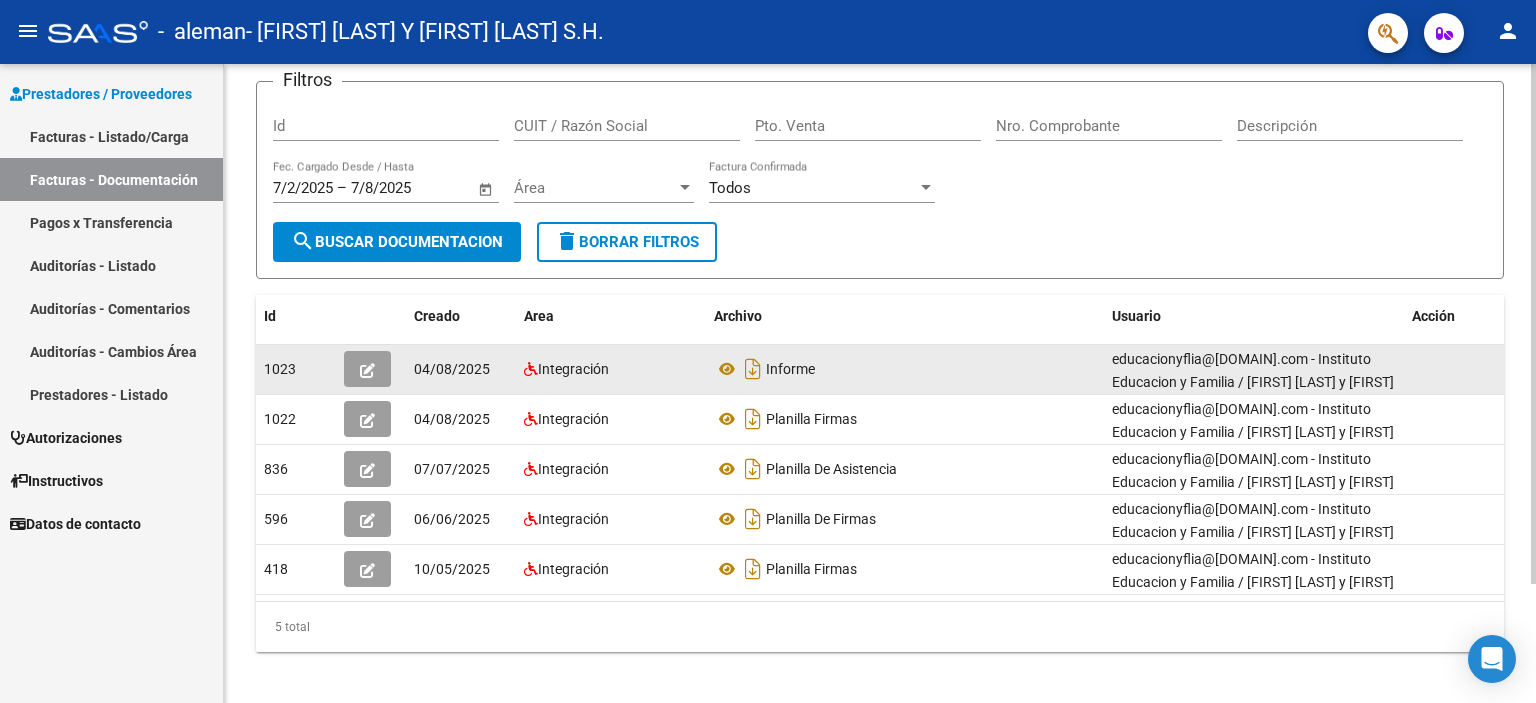 scroll, scrollTop: 145, scrollLeft: 0, axis: vertical 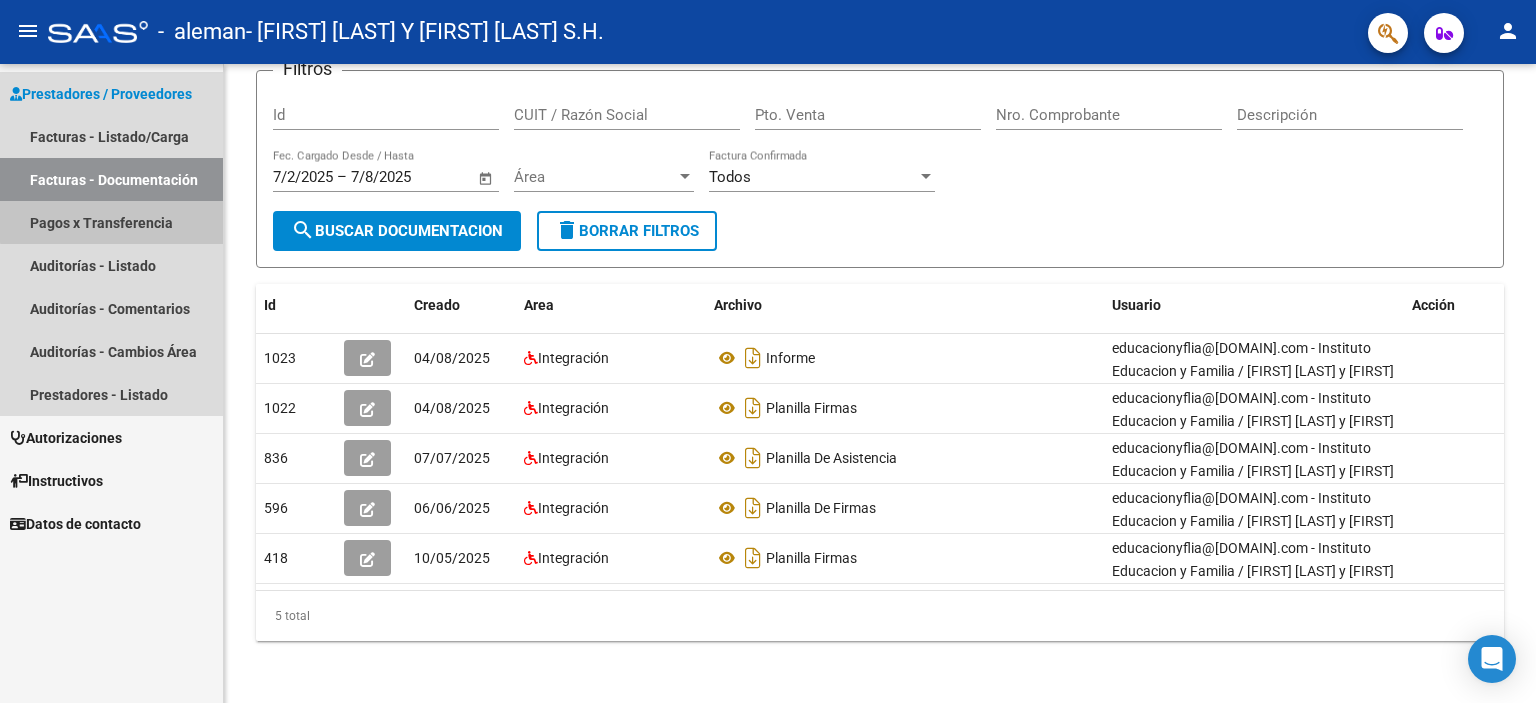 click on "Pagos x Transferencia" at bounding box center [111, 222] 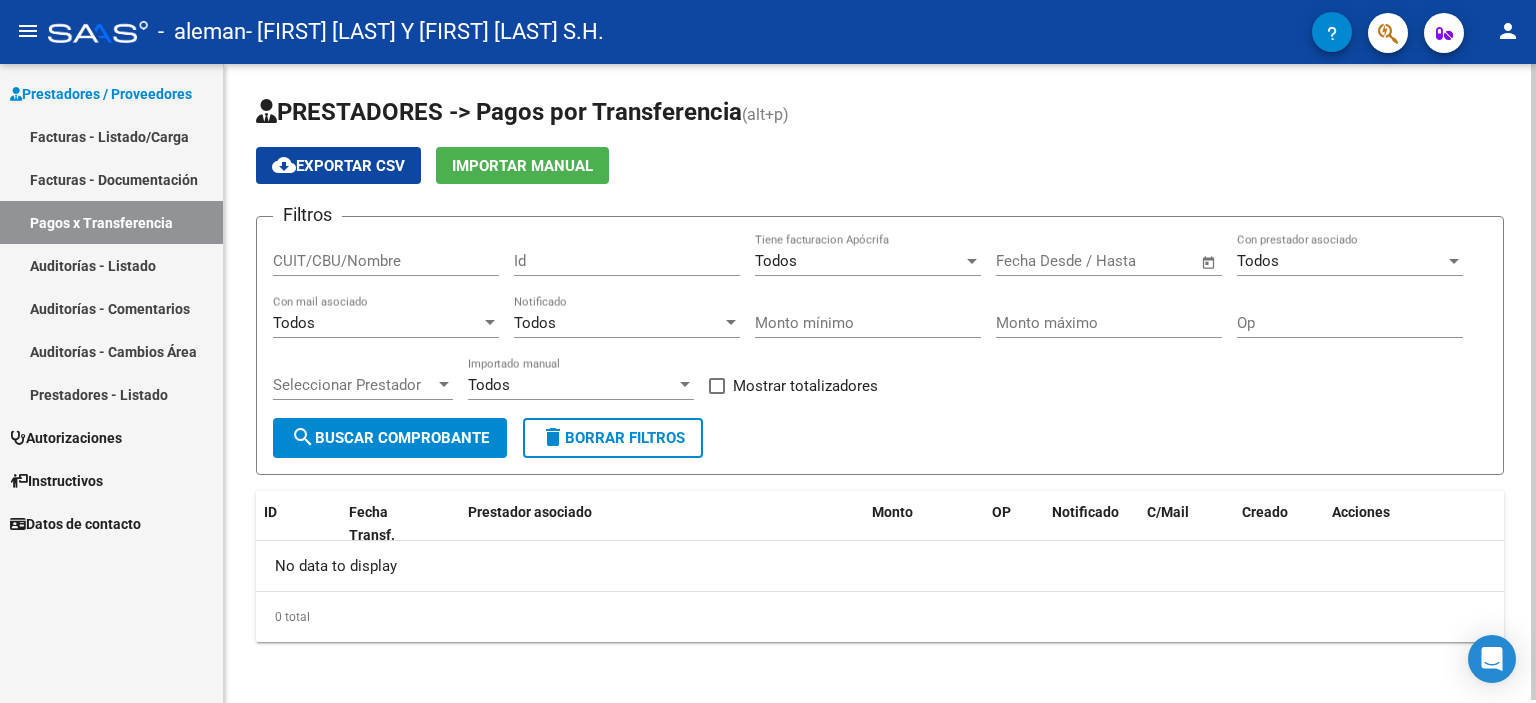 click on "search  Buscar Comprobante" 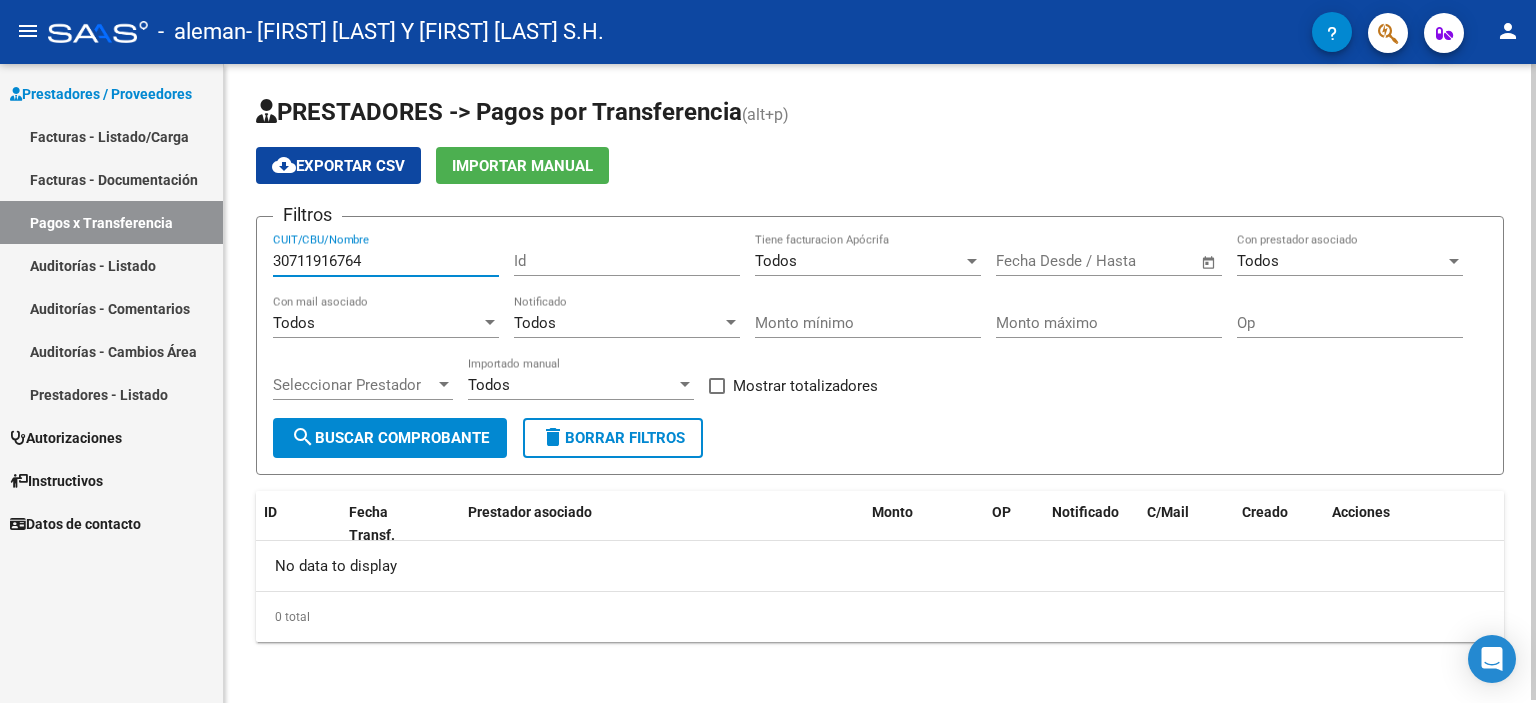 type on "30711916764" 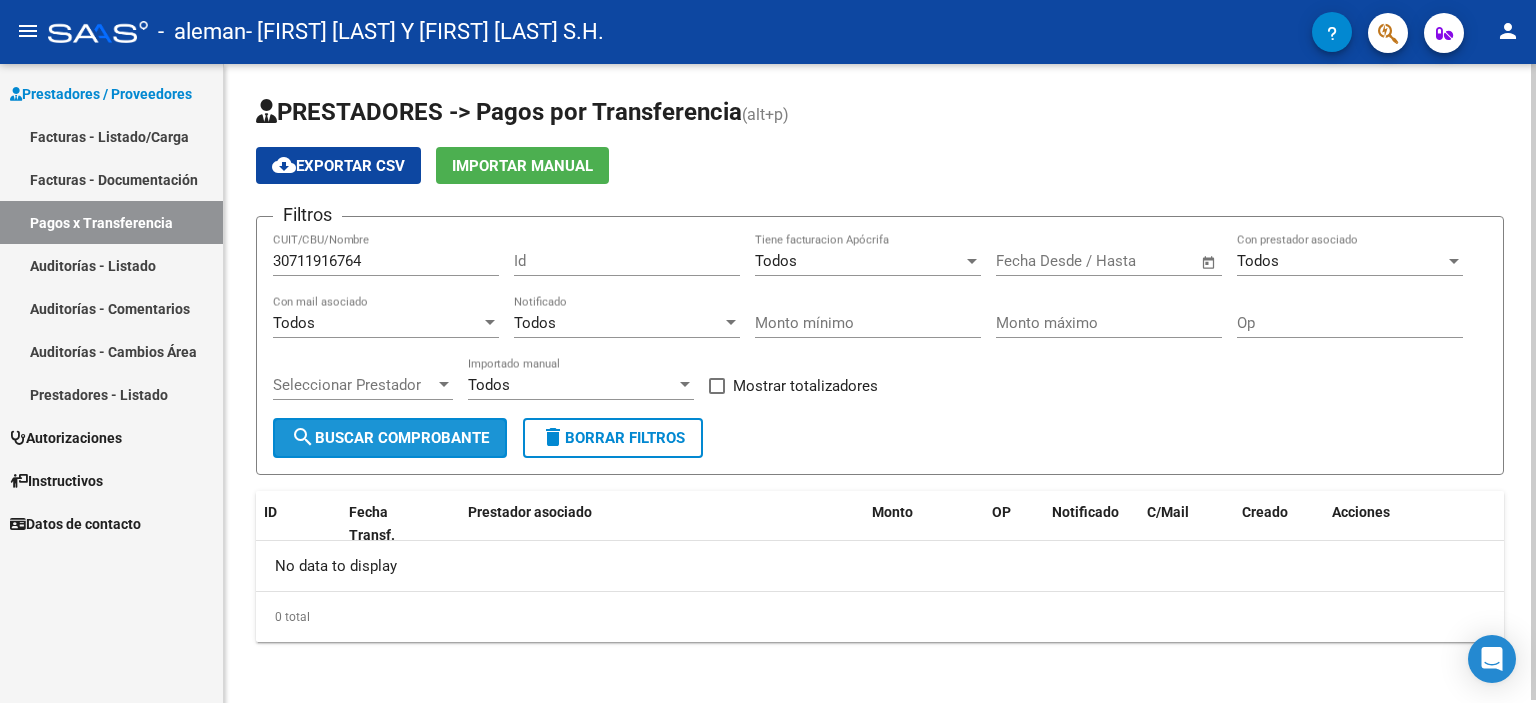 click on "search  Buscar Comprobante" 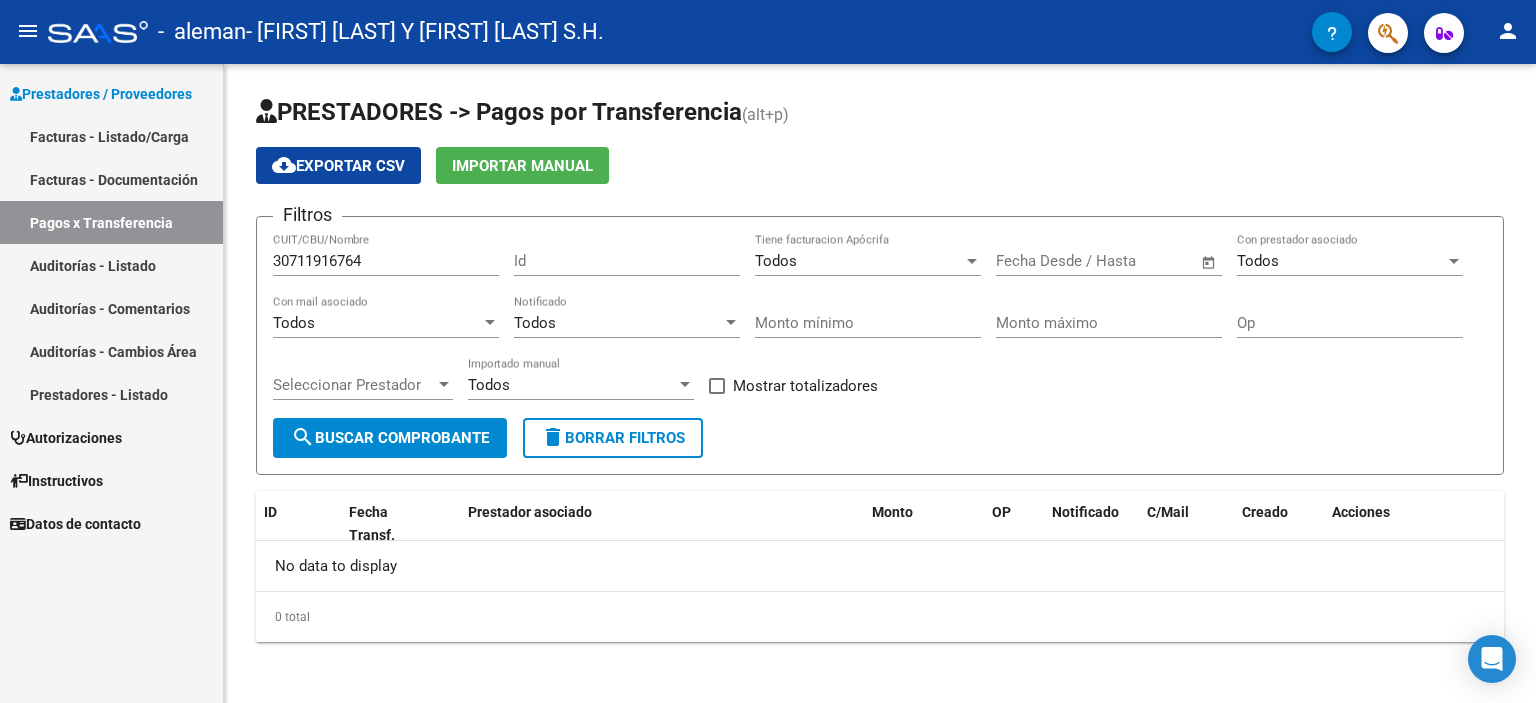 click on "Auditorías - Comentarios" at bounding box center [111, 308] 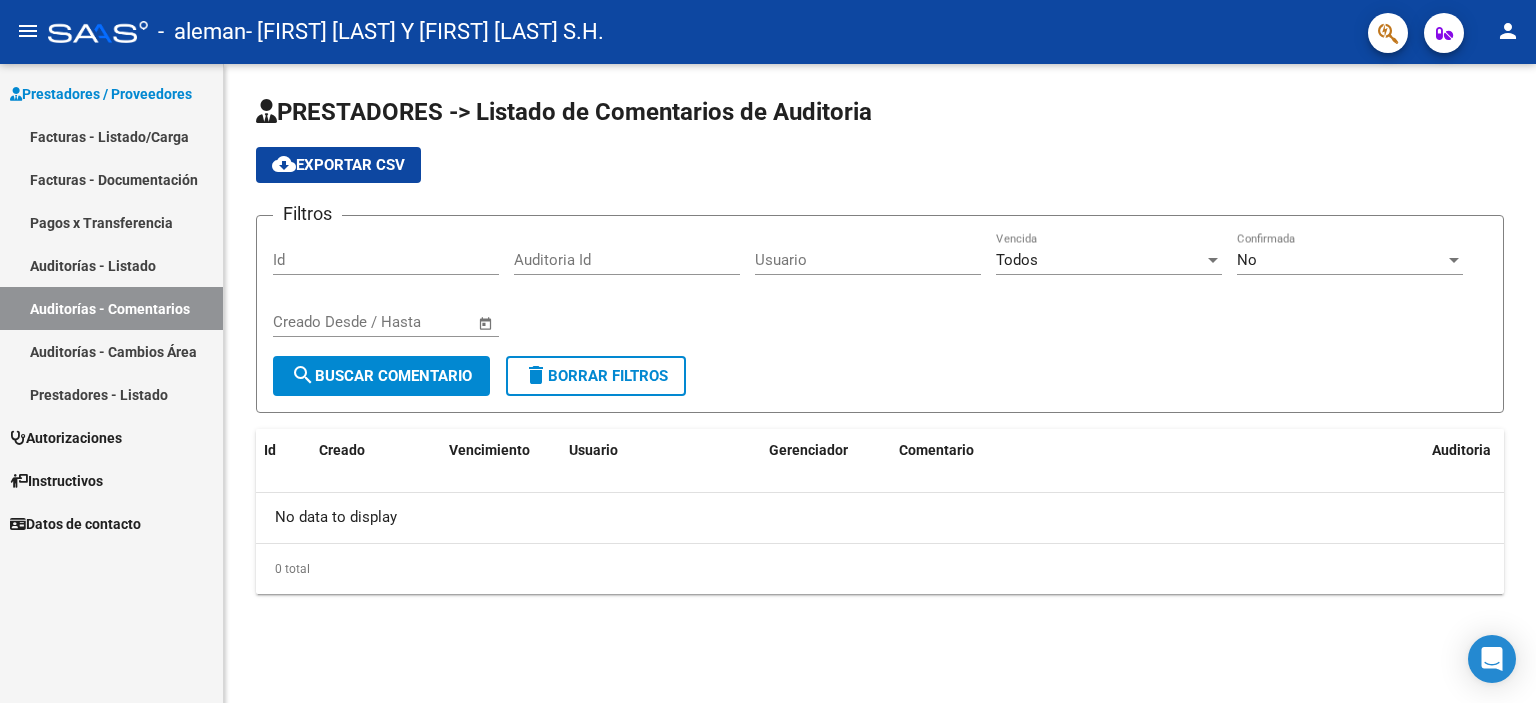 click on "Auditorías - Cambios Área" at bounding box center [111, 351] 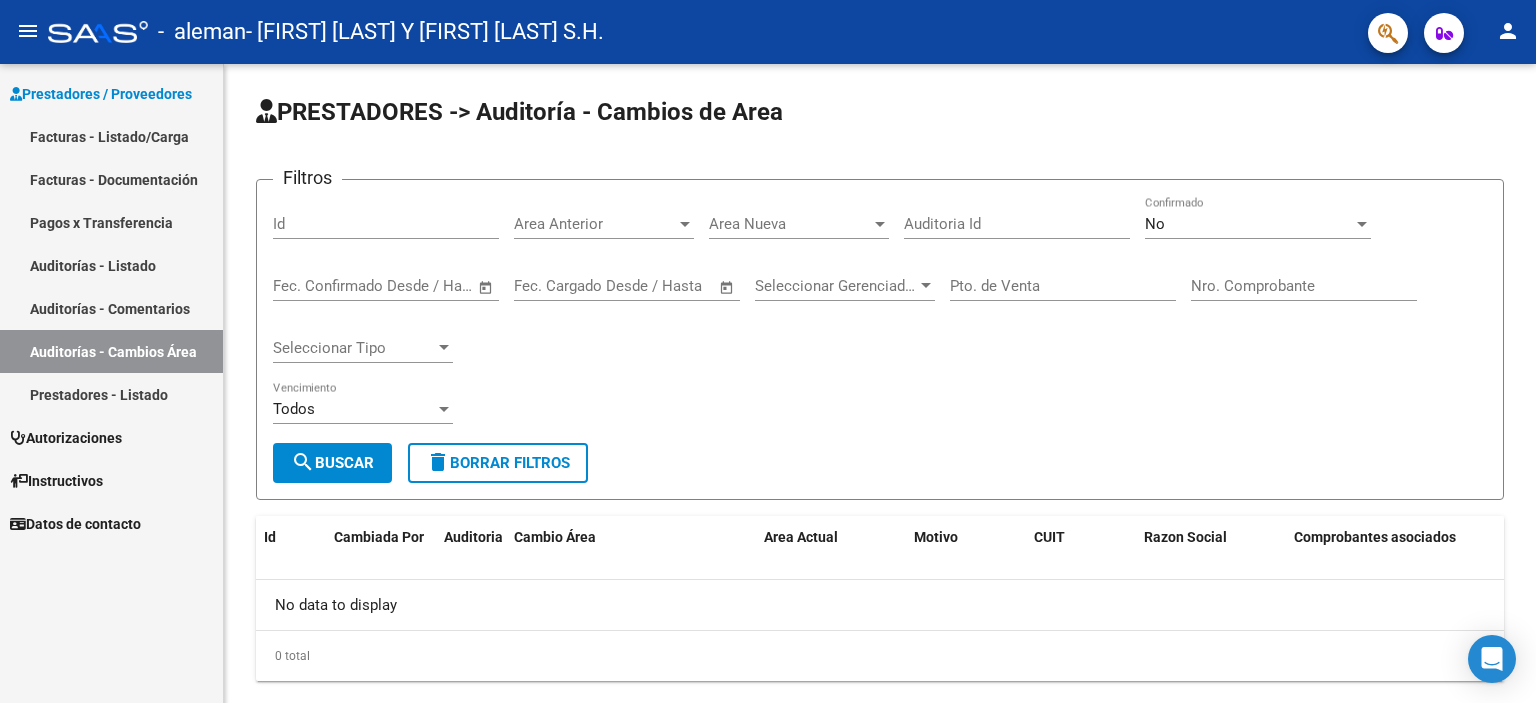 click on "Prestadores - Listado" at bounding box center (111, 394) 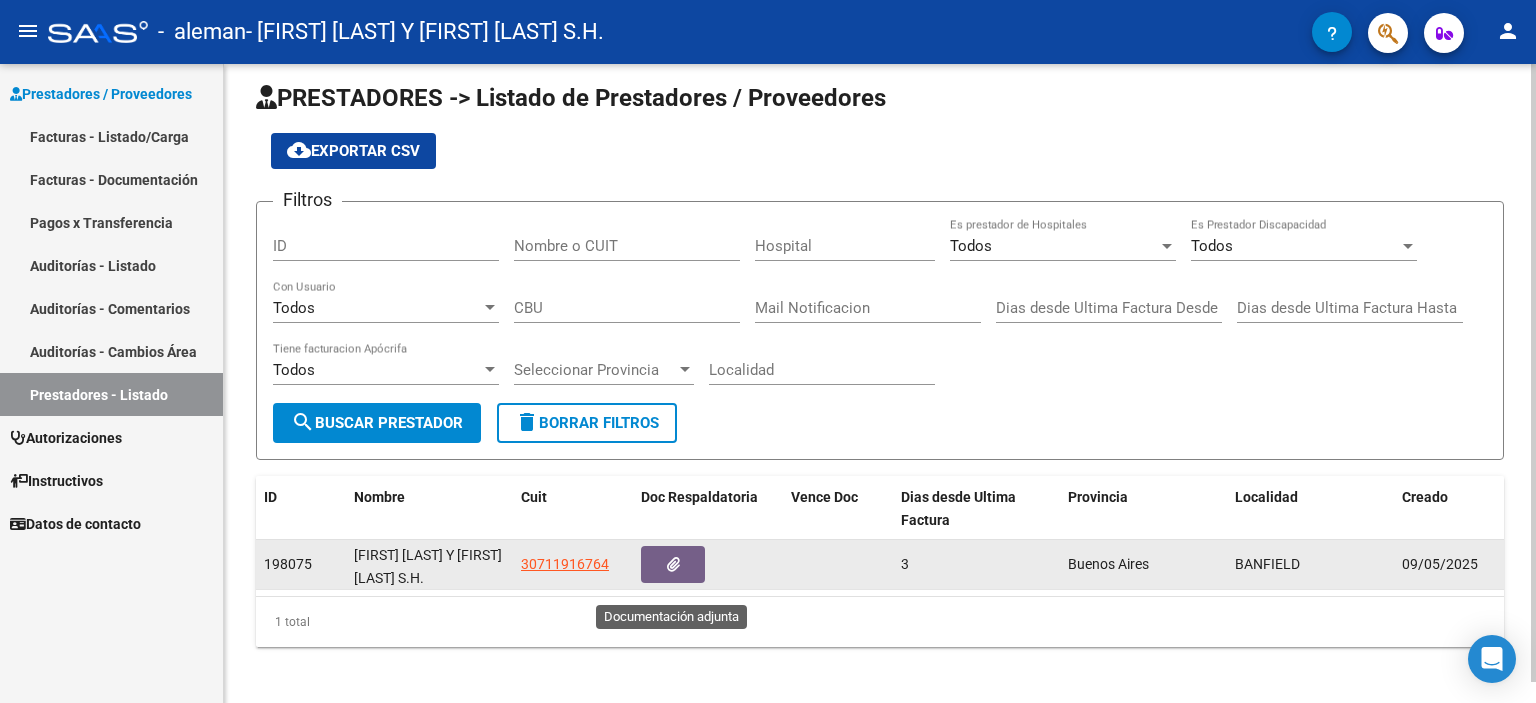 scroll, scrollTop: 21, scrollLeft: 0, axis: vertical 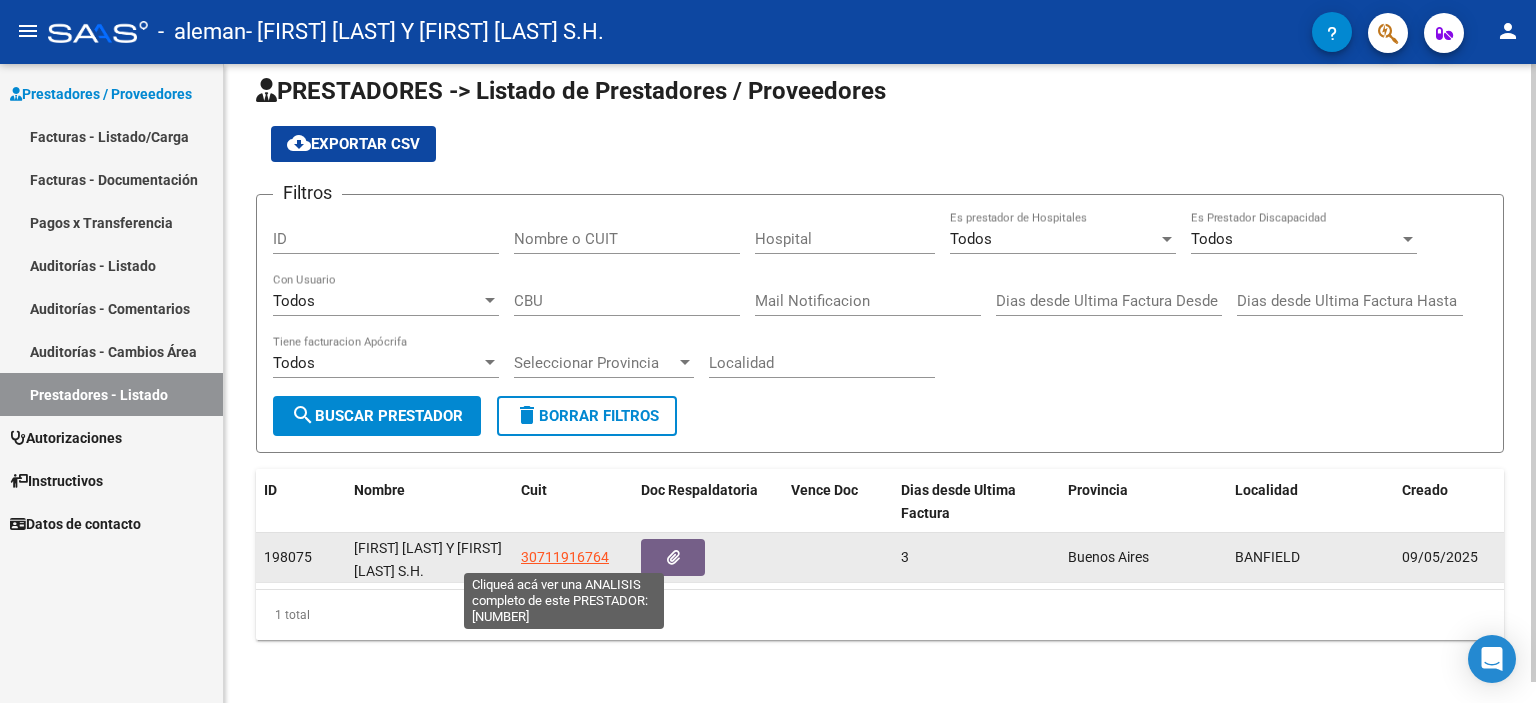 click on "30711916764" 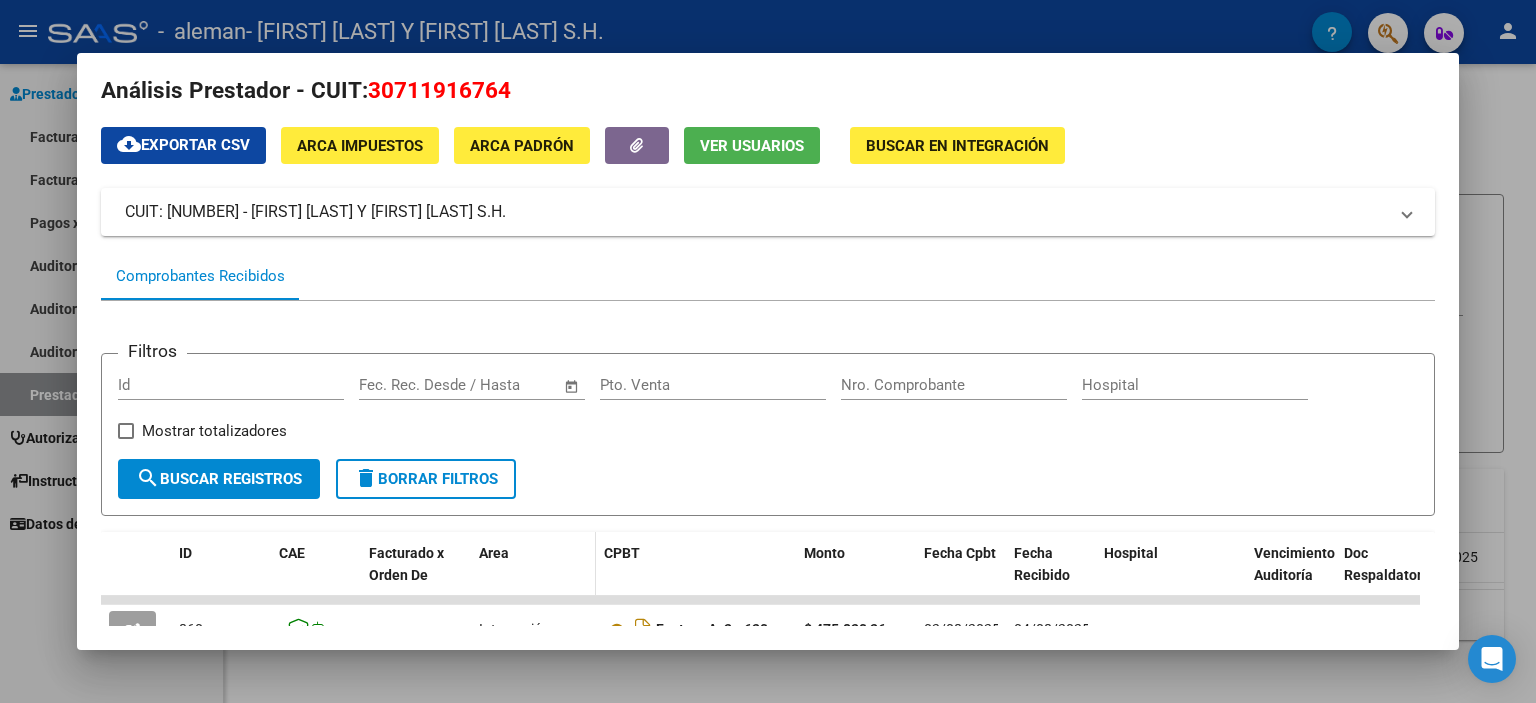 scroll, scrollTop: 0, scrollLeft: 0, axis: both 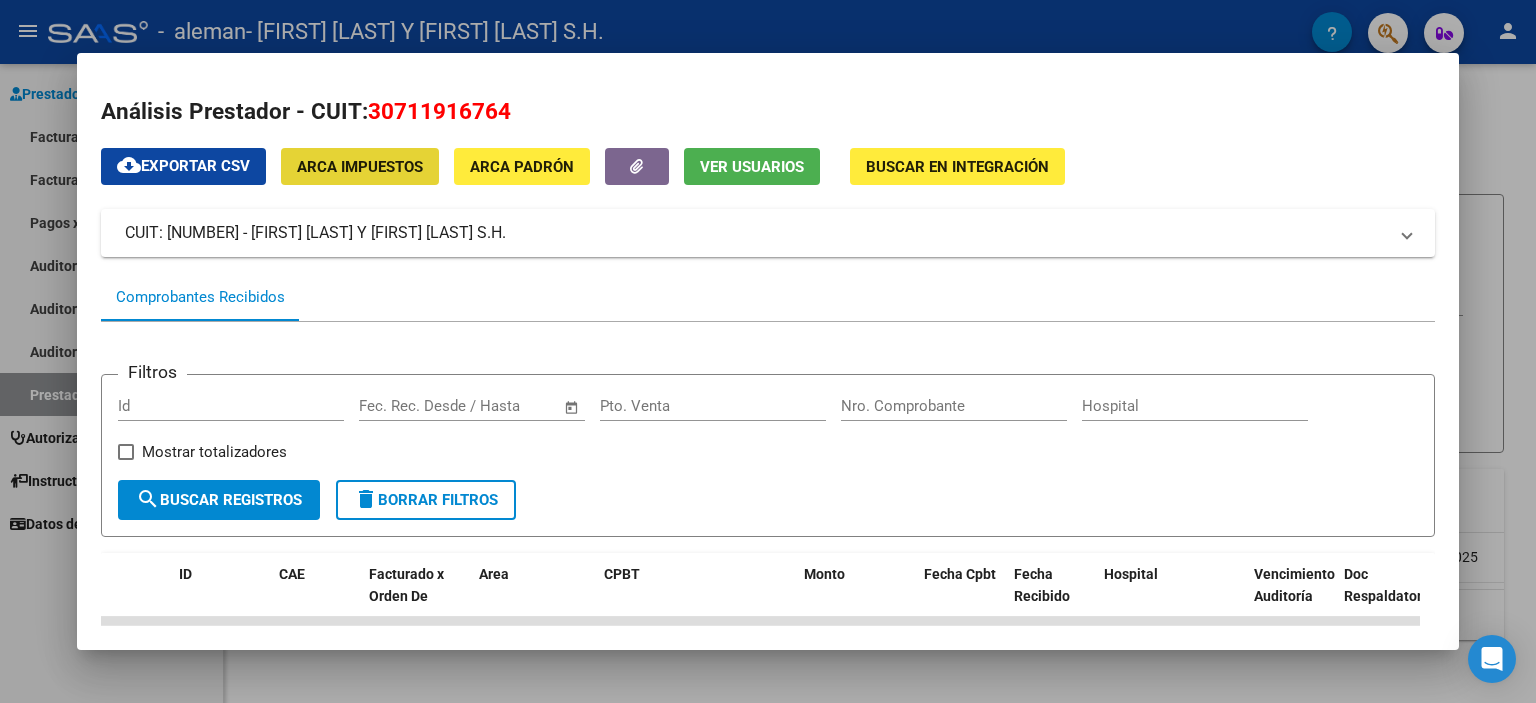 click on "ARCA Impuestos" at bounding box center (360, 167) 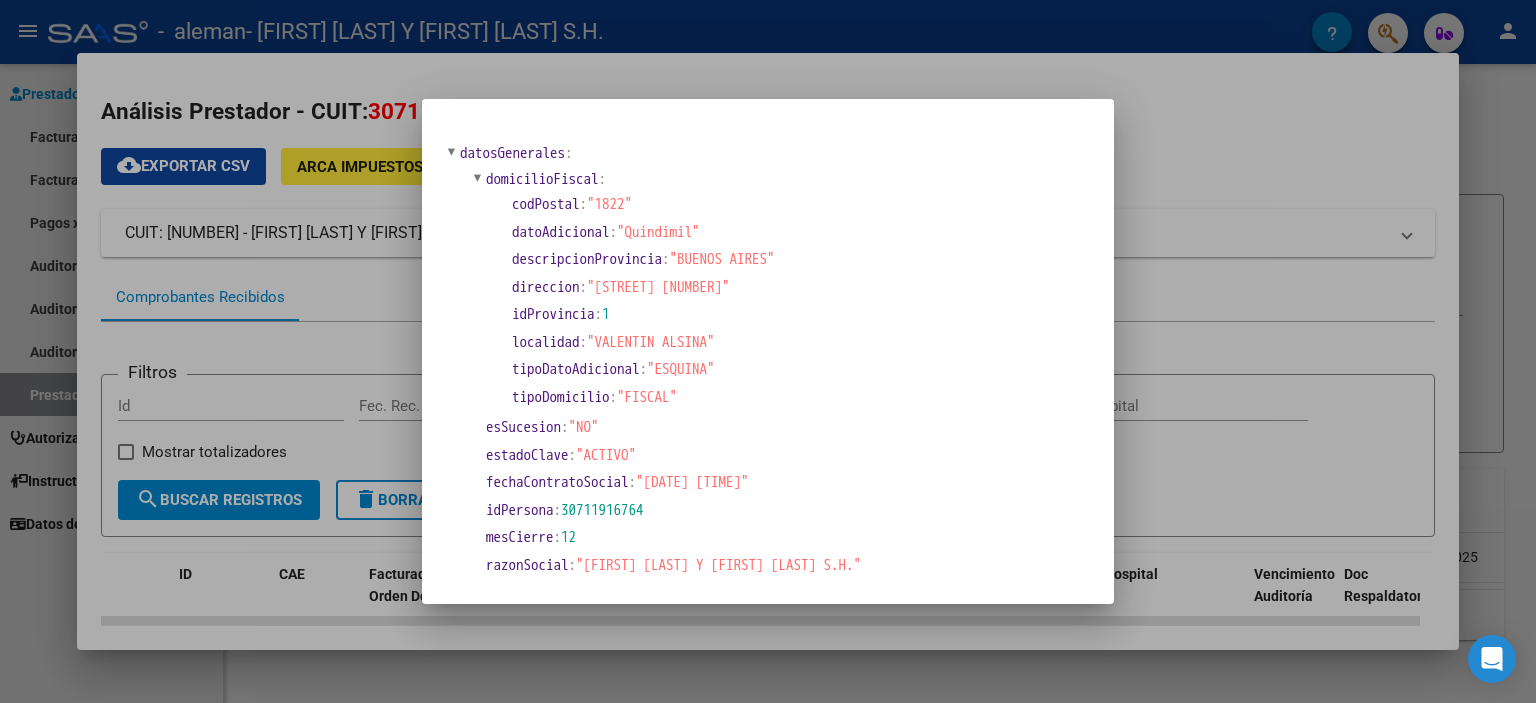 click at bounding box center [768, 351] 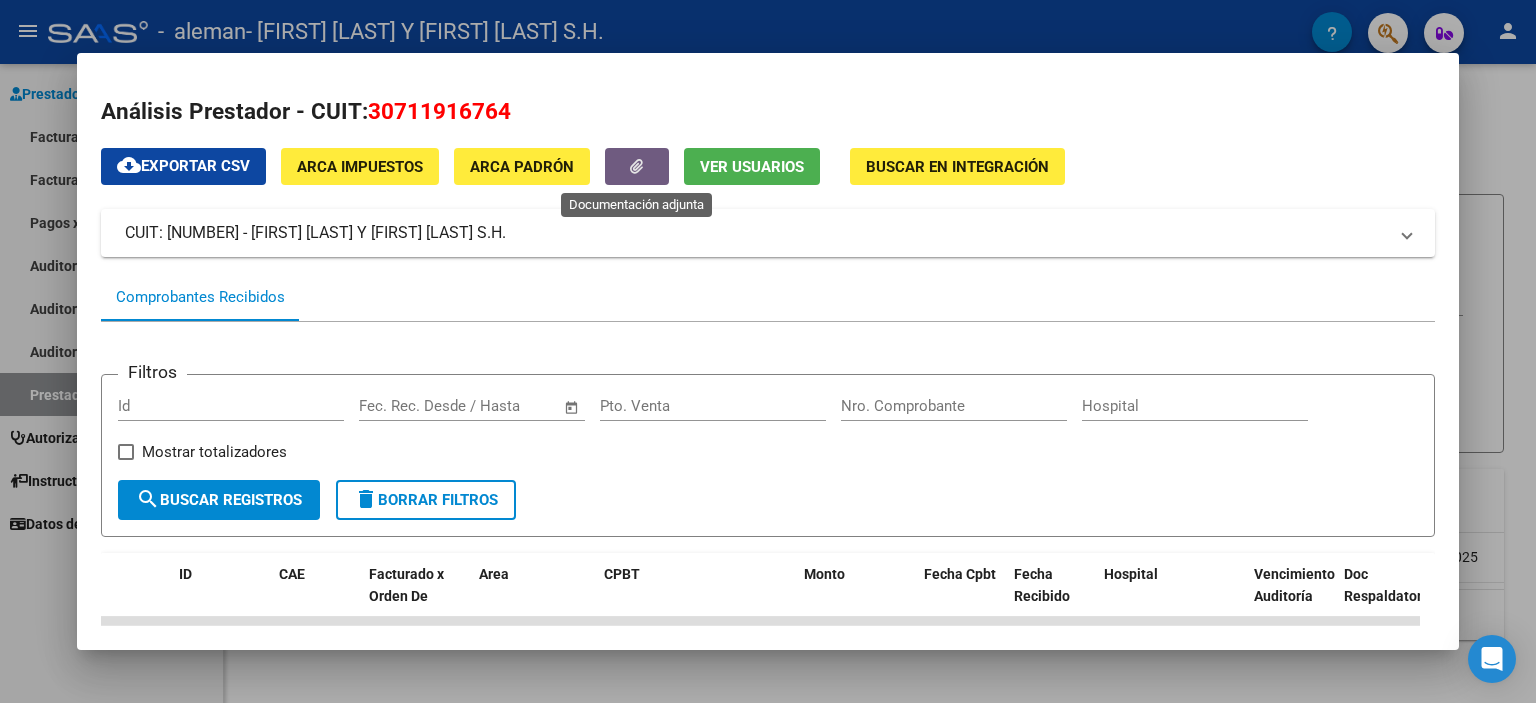 click 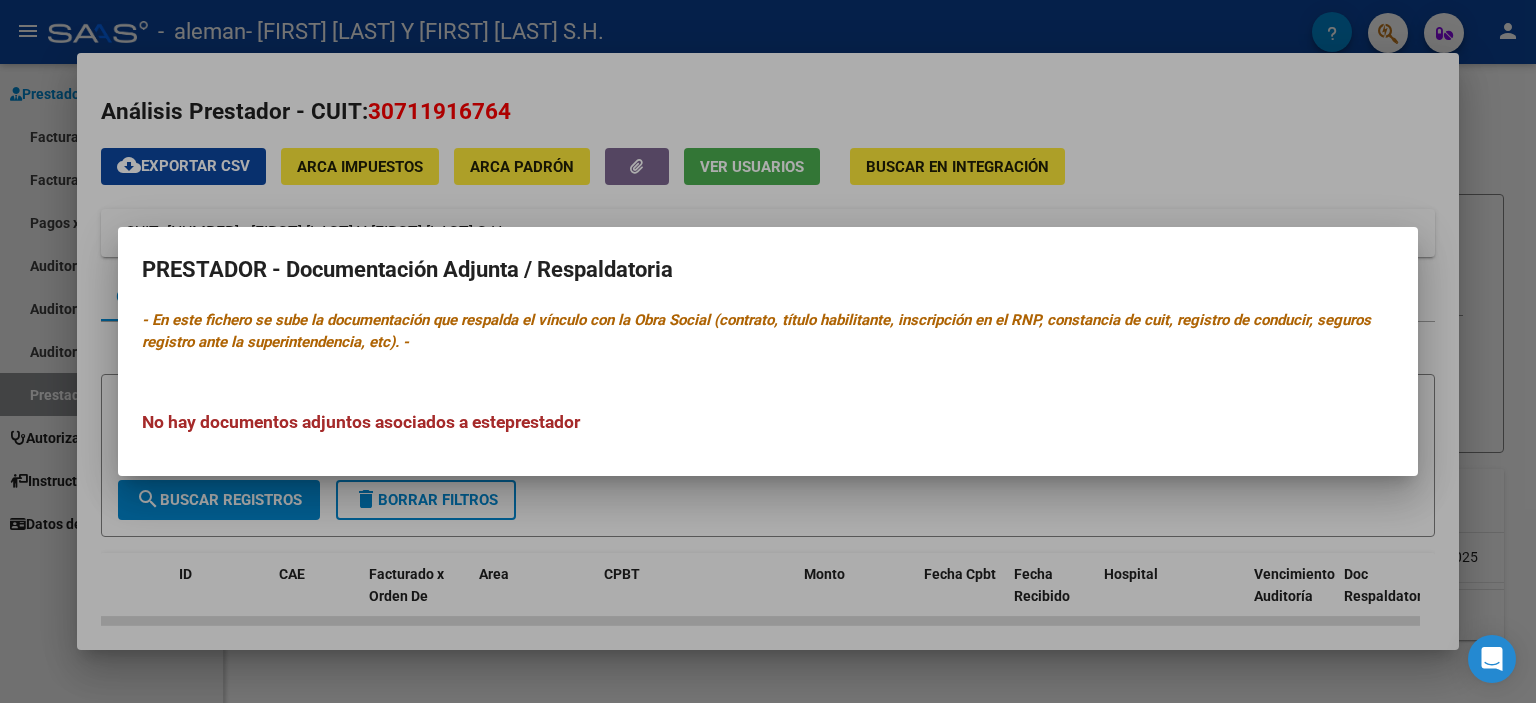 click at bounding box center [768, 351] 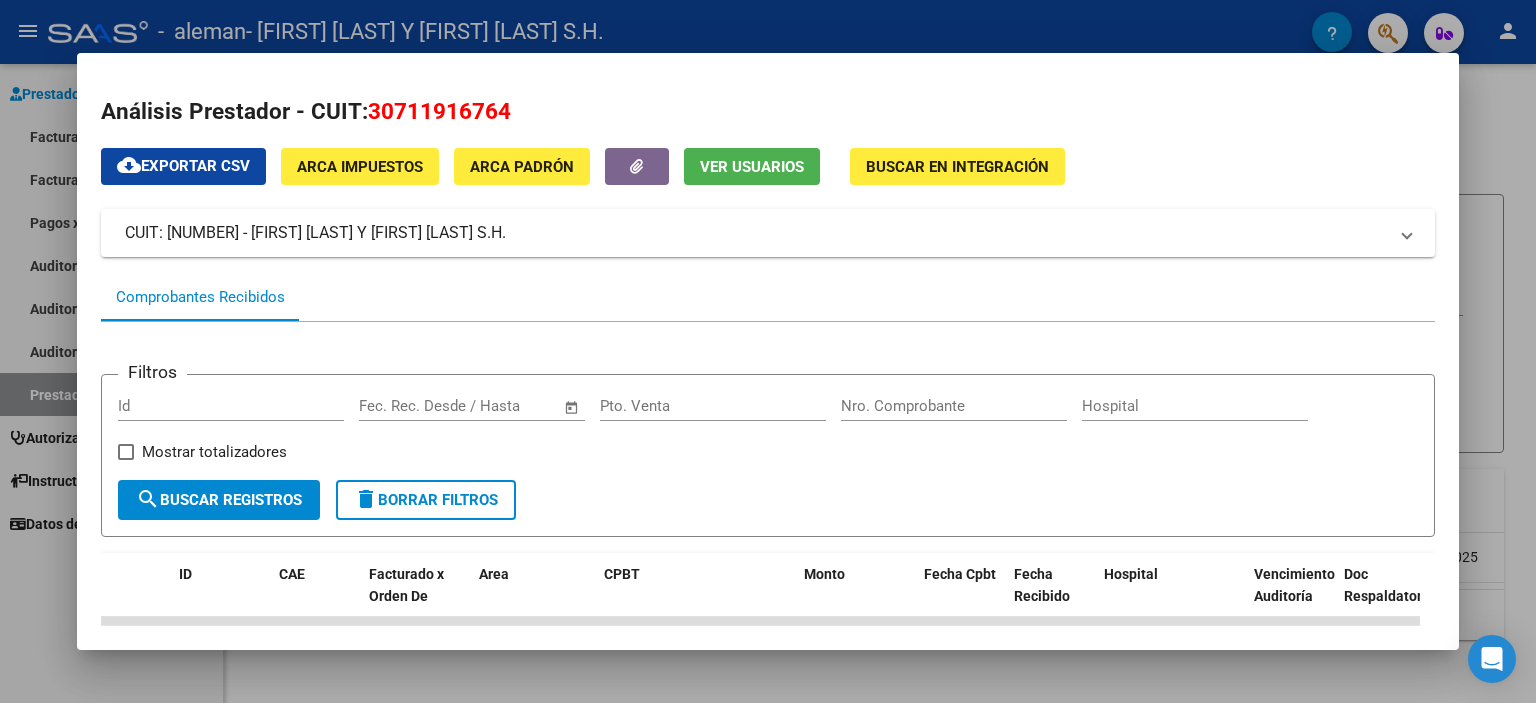 click on "Ver Usuarios" 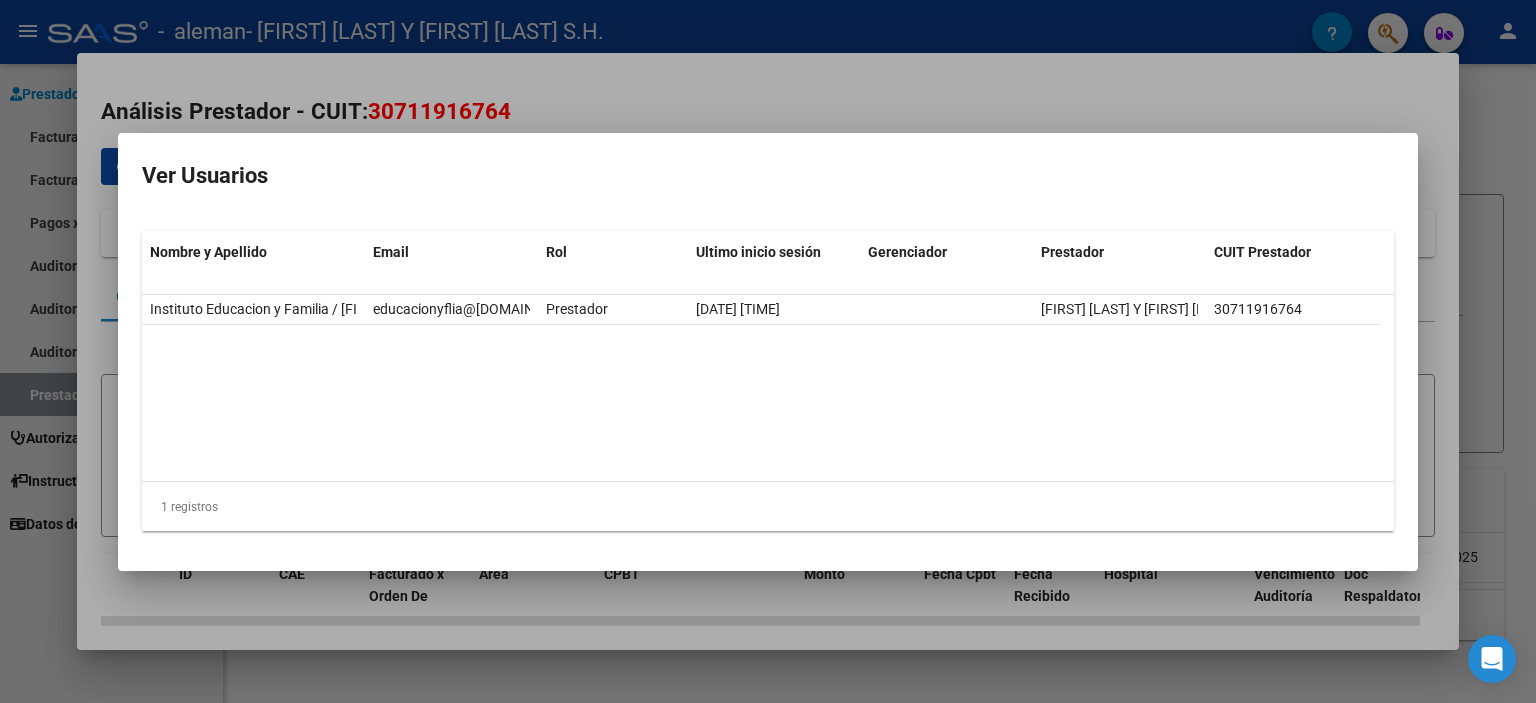 click at bounding box center [768, 351] 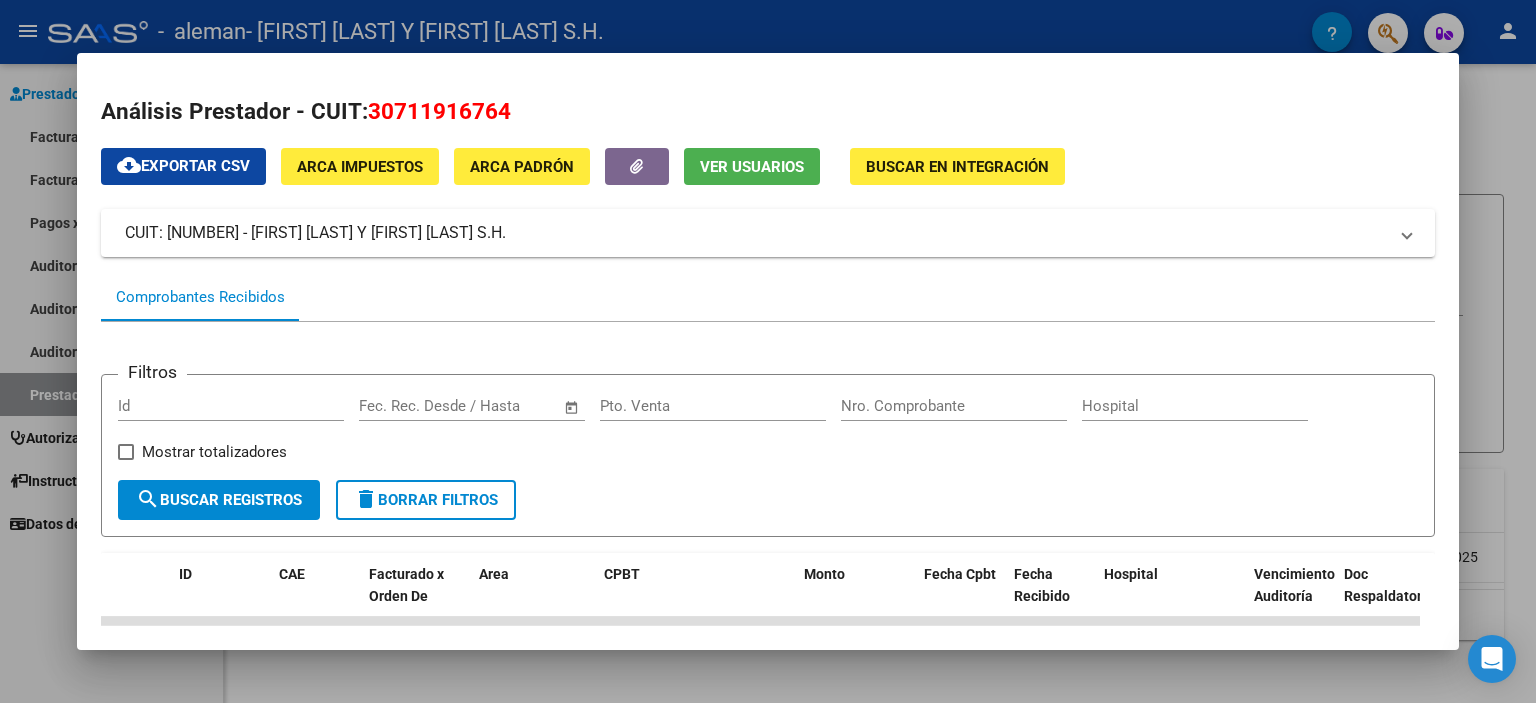 click on "Buscar en Integración" 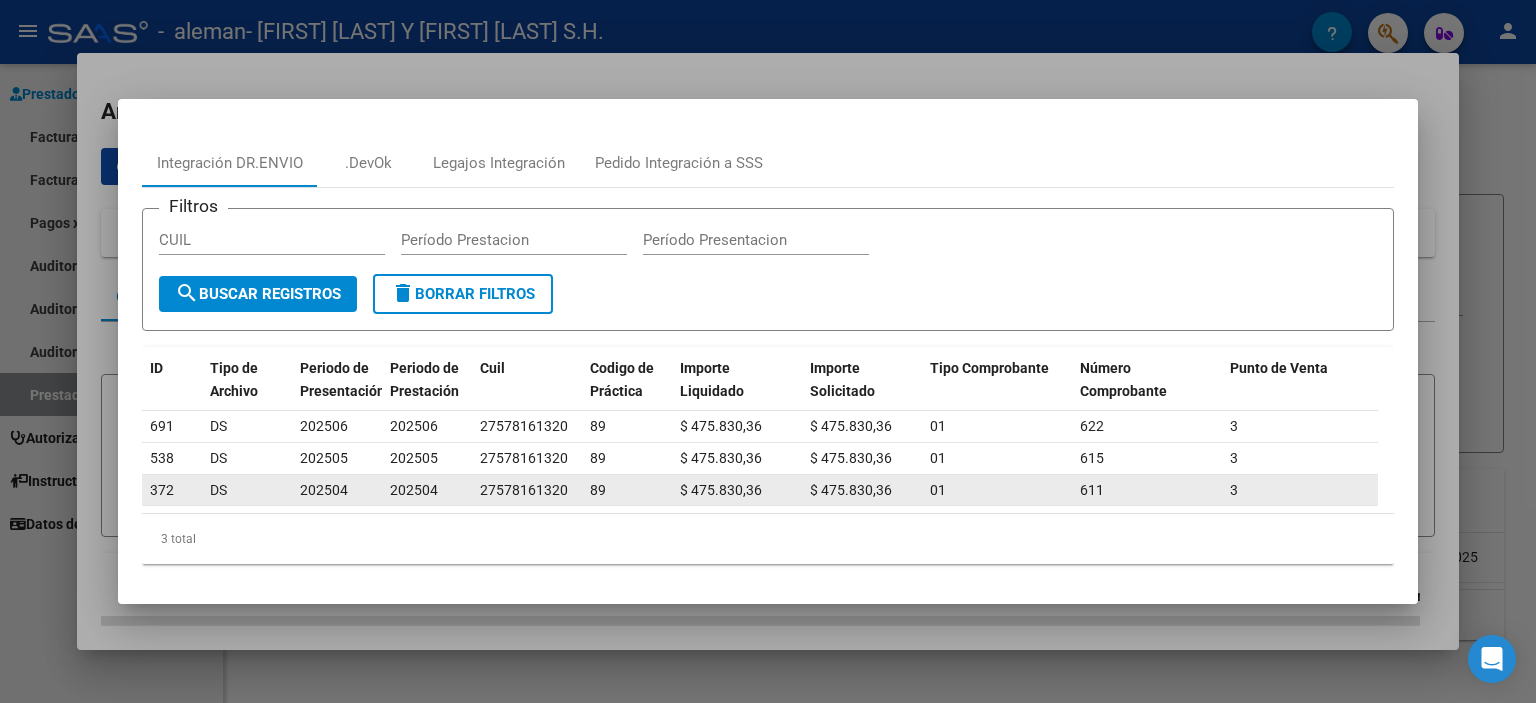 scroll, scrollTop: 0, scrollLeft: 0, axis: both 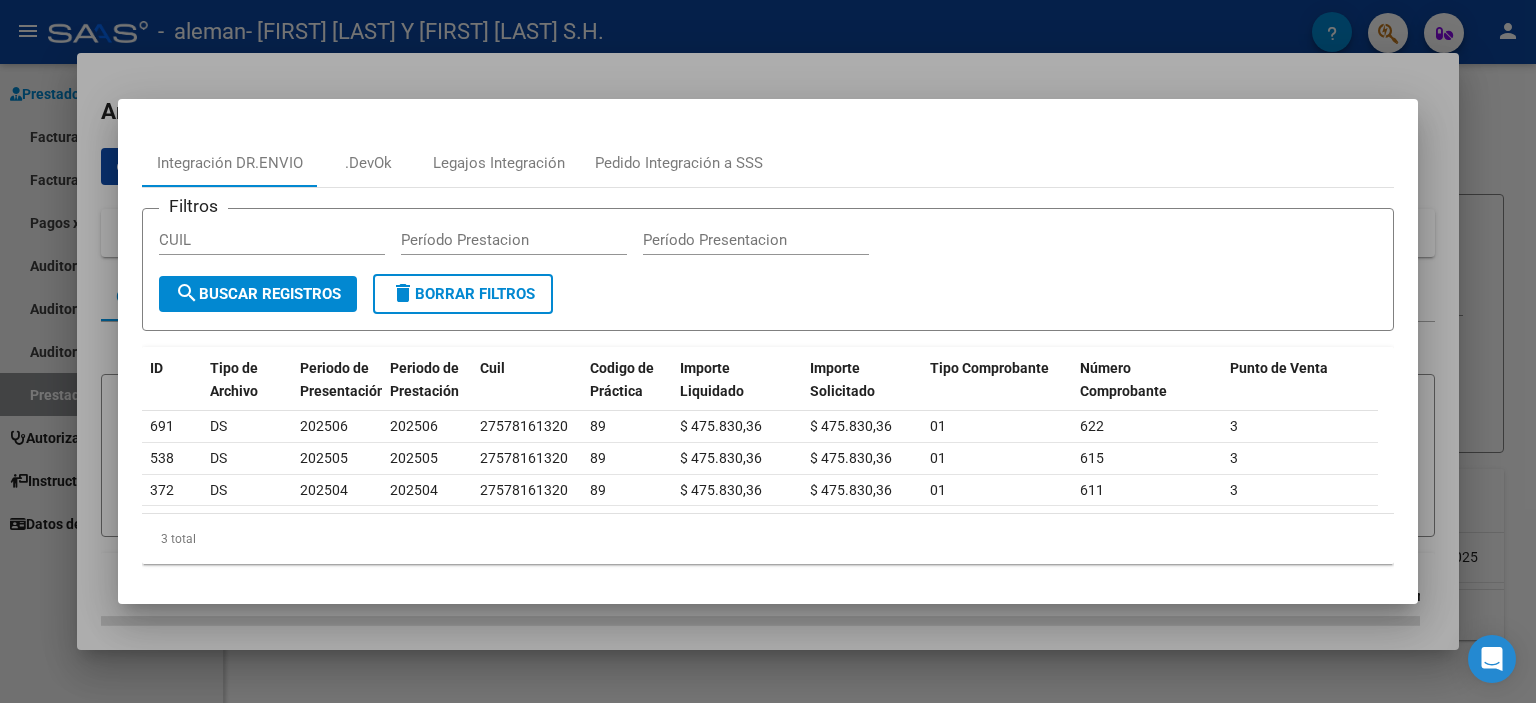 drag, startPoint x: 712, startPoint y: 508, endPoint x: 1044, endPoint y: 508, distance: 332 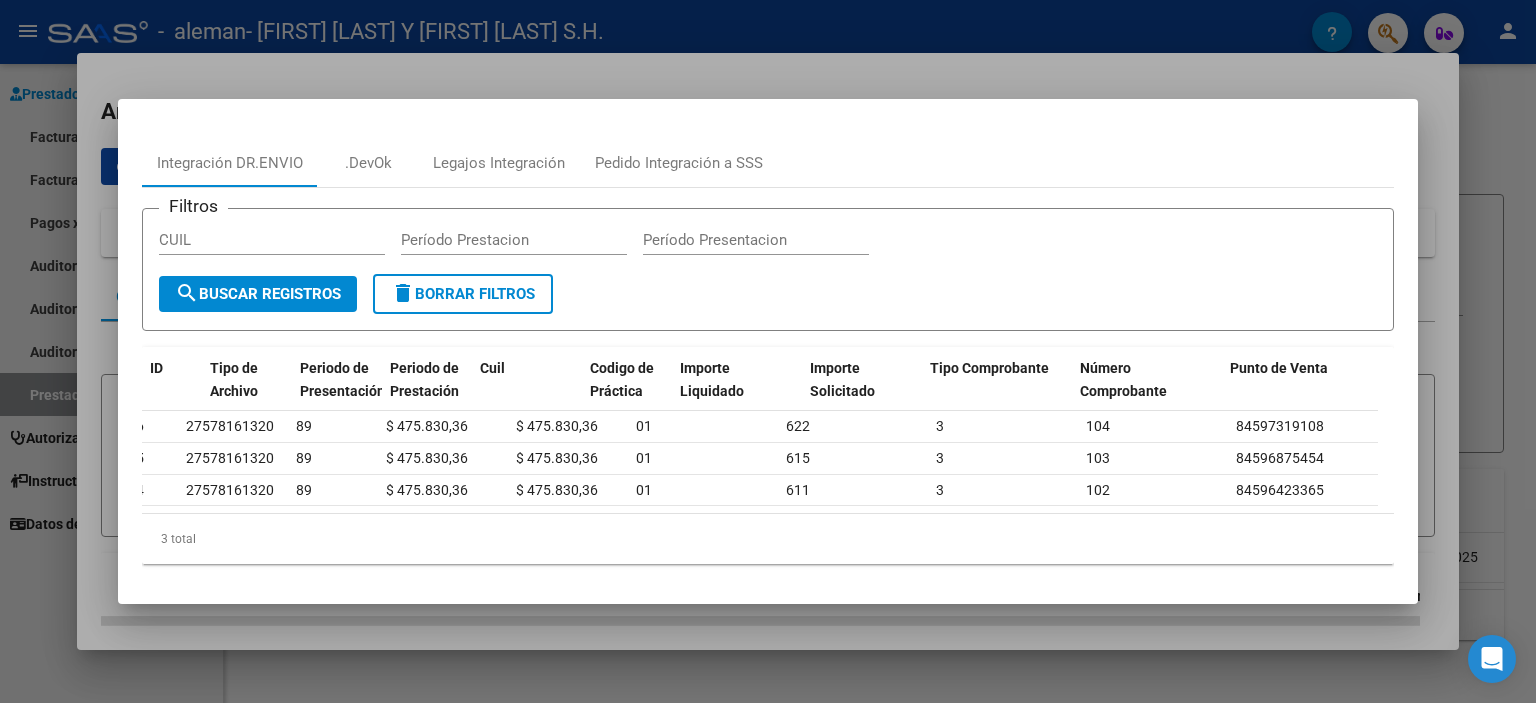 scroll, scrollTop: 0, scrollLeft: 0, axis: both 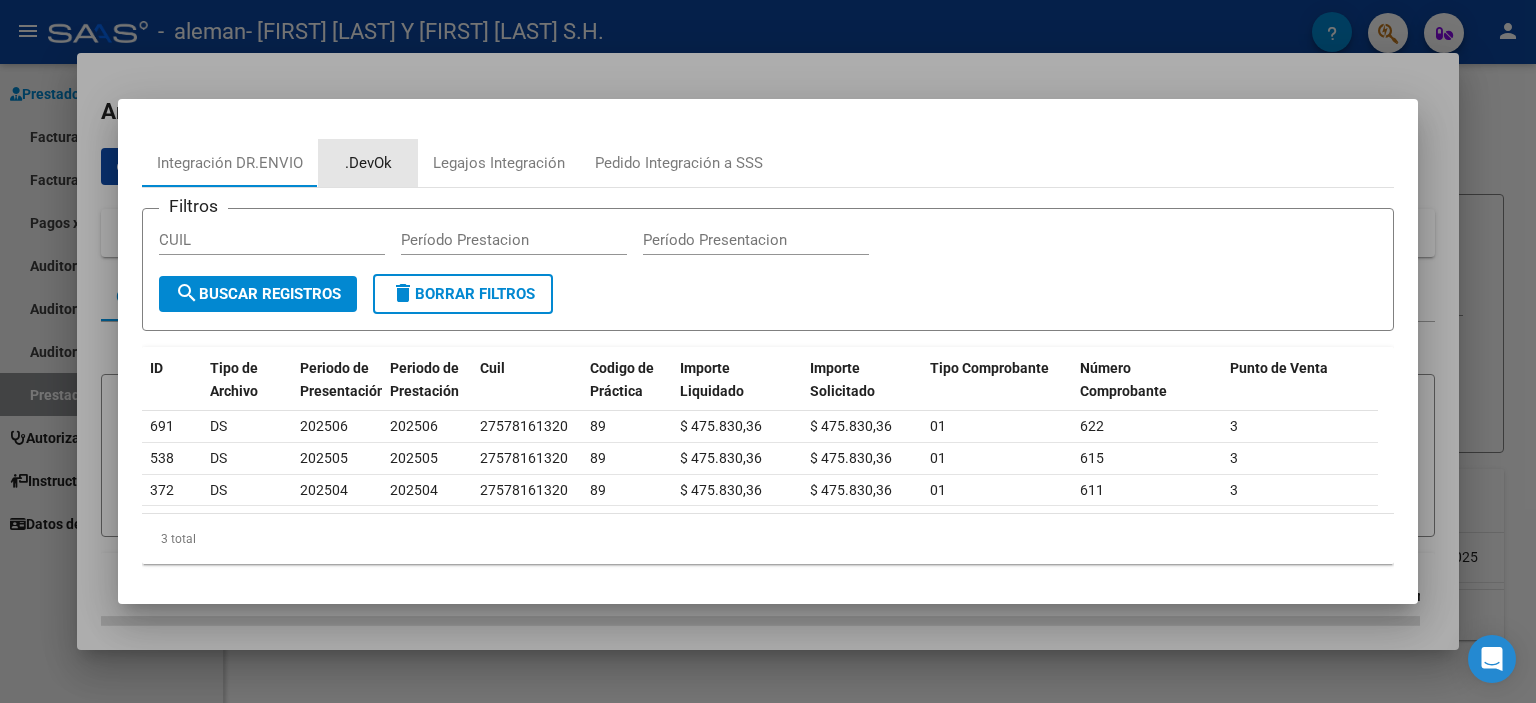 click on ".DevOk" at bounding box center (368, 163) 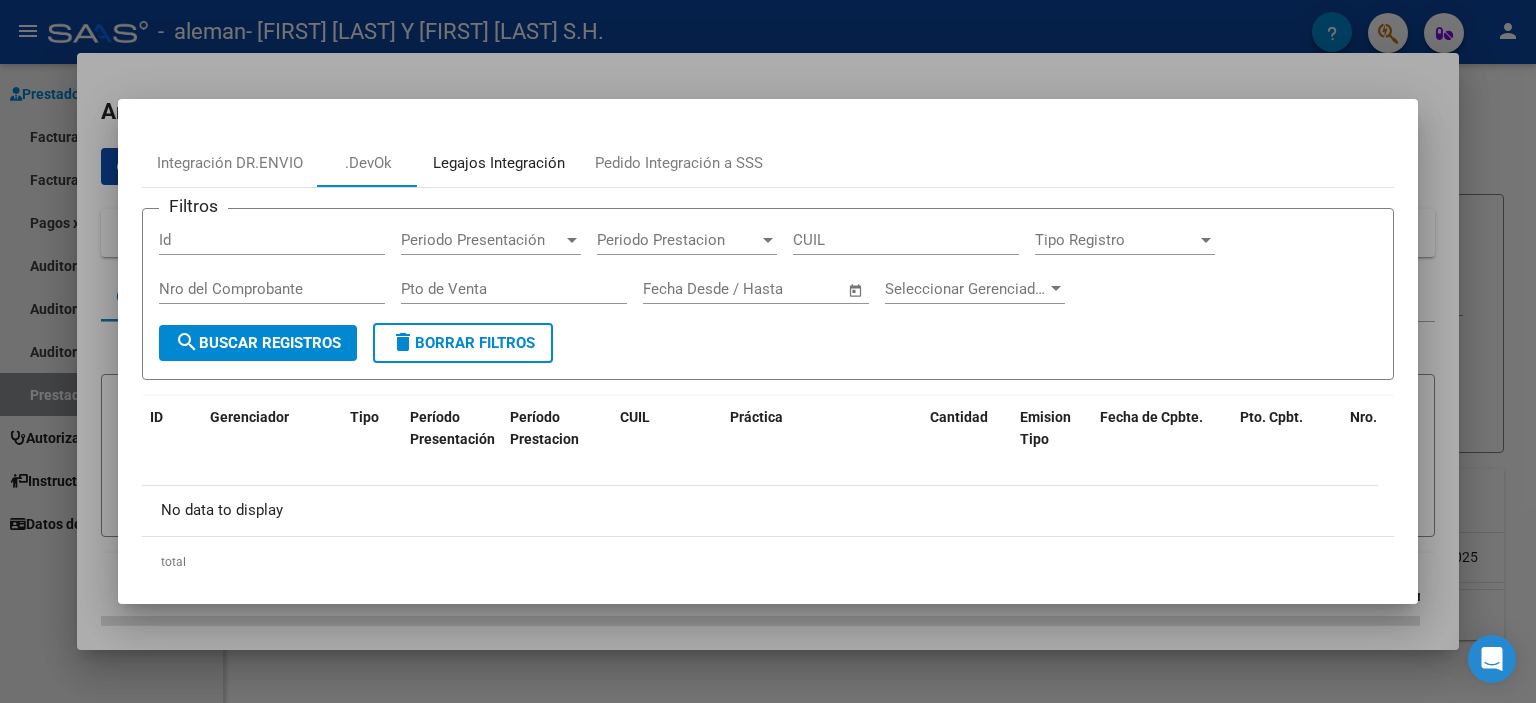 click on "Legajos Integración" at bounding box center (499, 163) 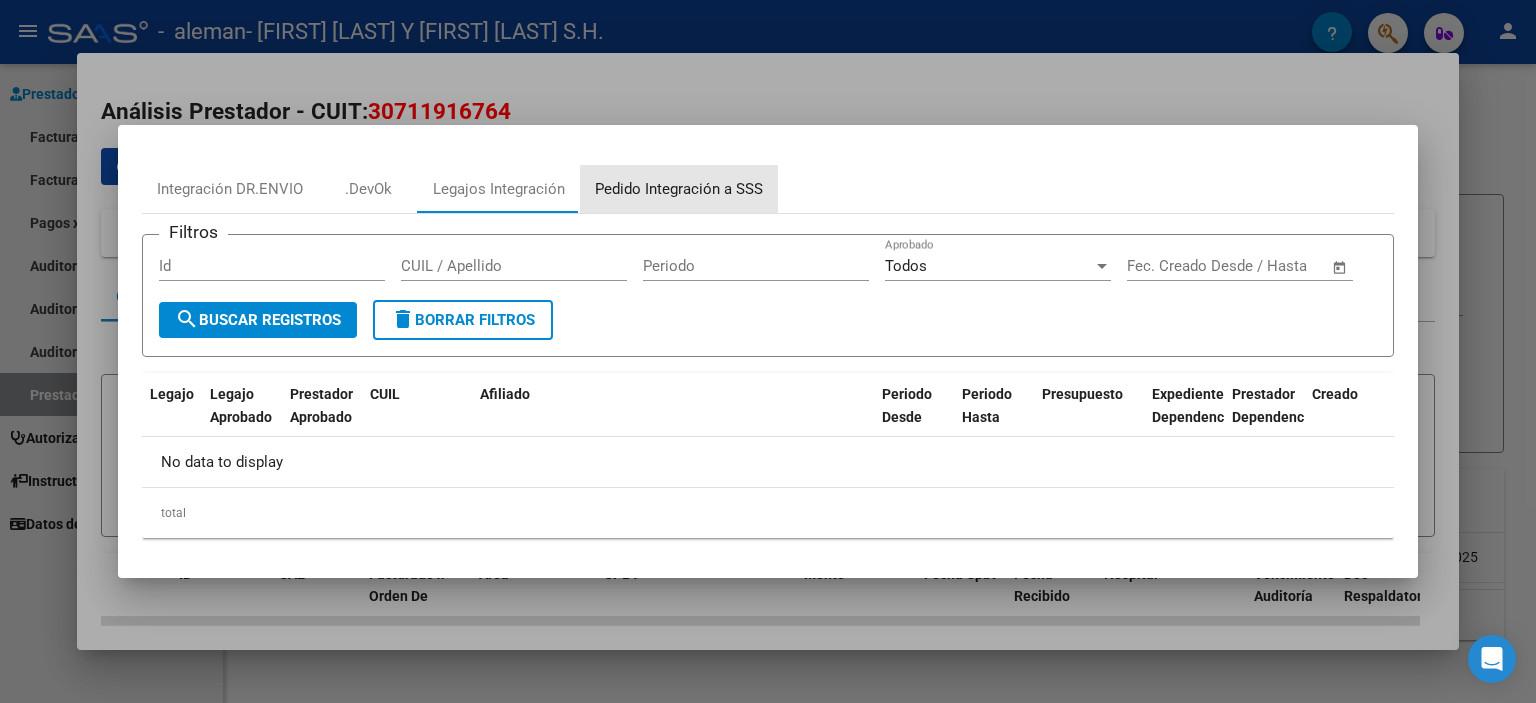 click on "Pedido Integración a SSS" at bounding box center [679, 189] 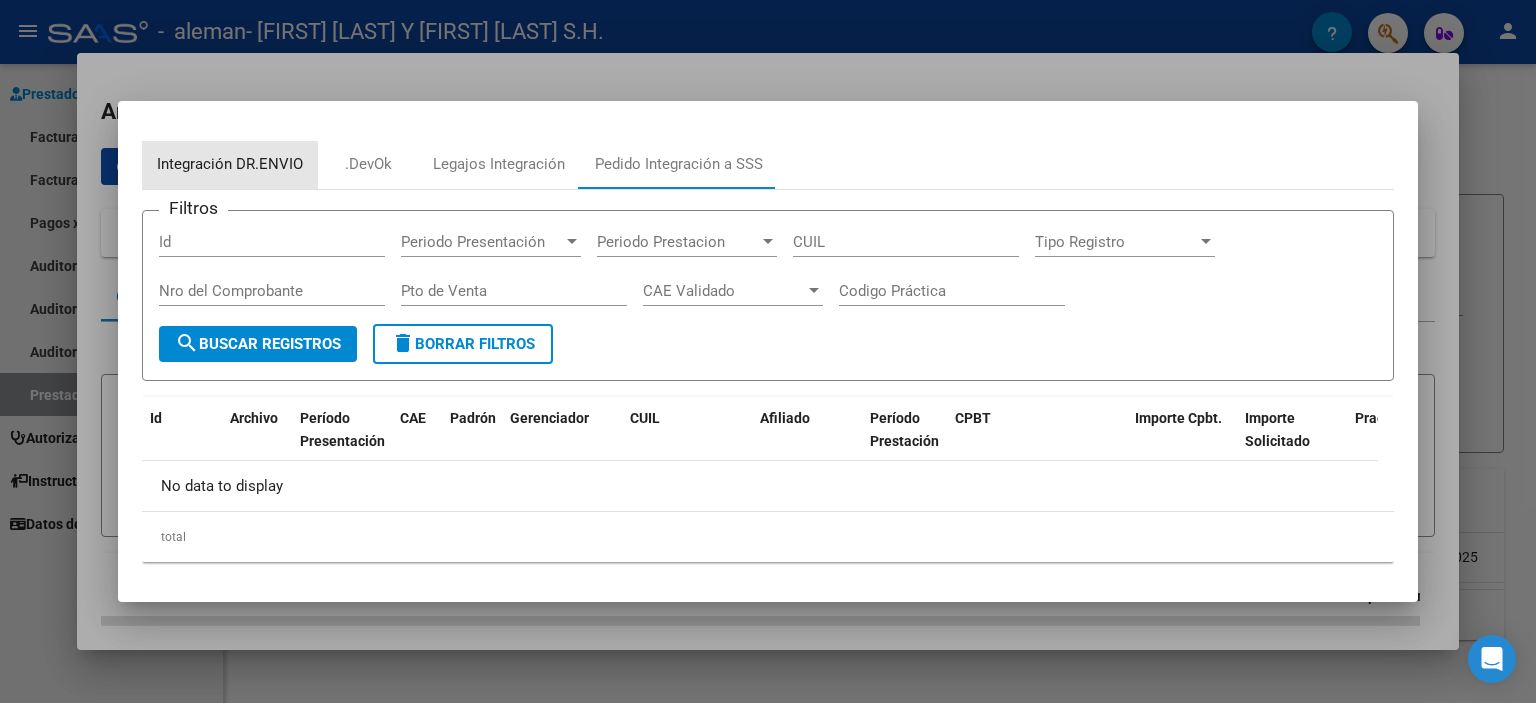click on "Integración DR.ENVIO" at bounding box center [230, 165] 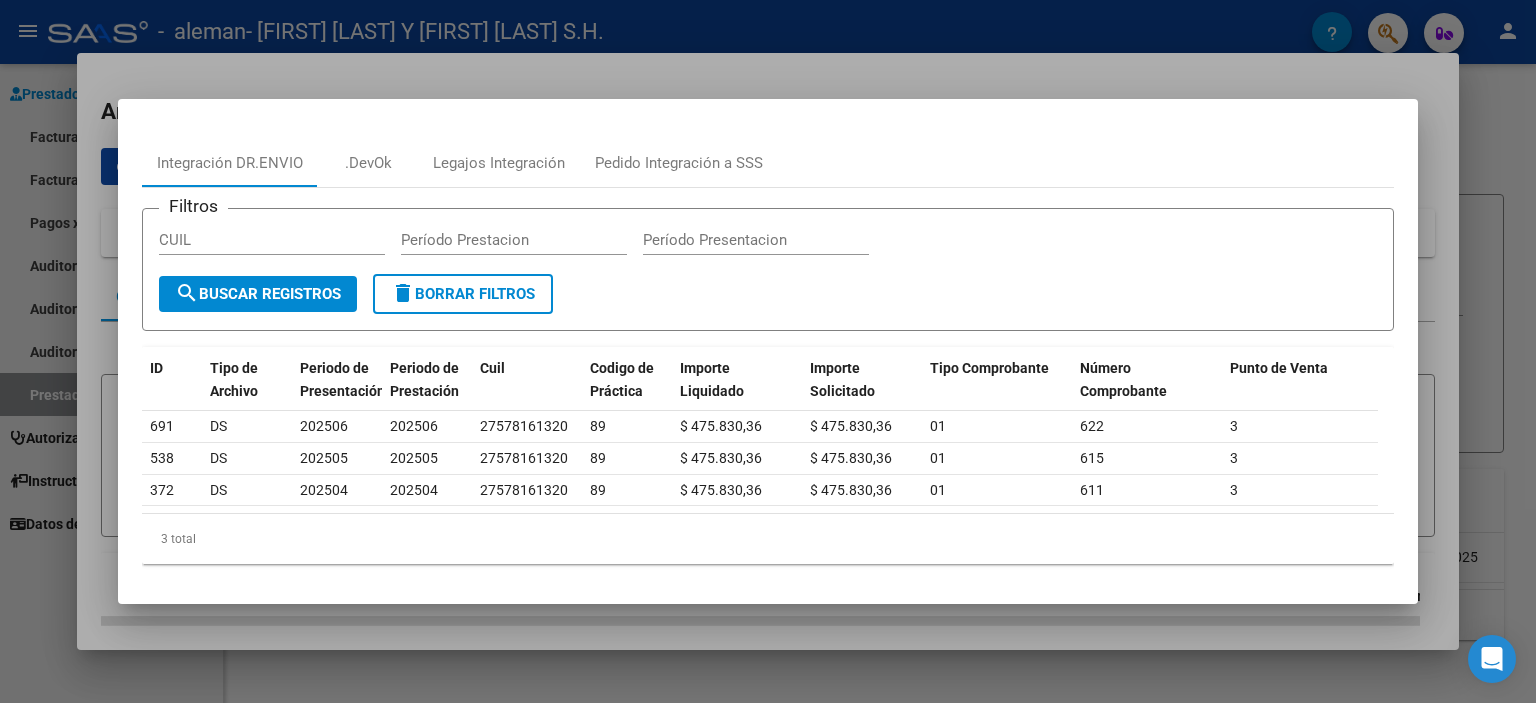 click at bounding box center [768, 351] 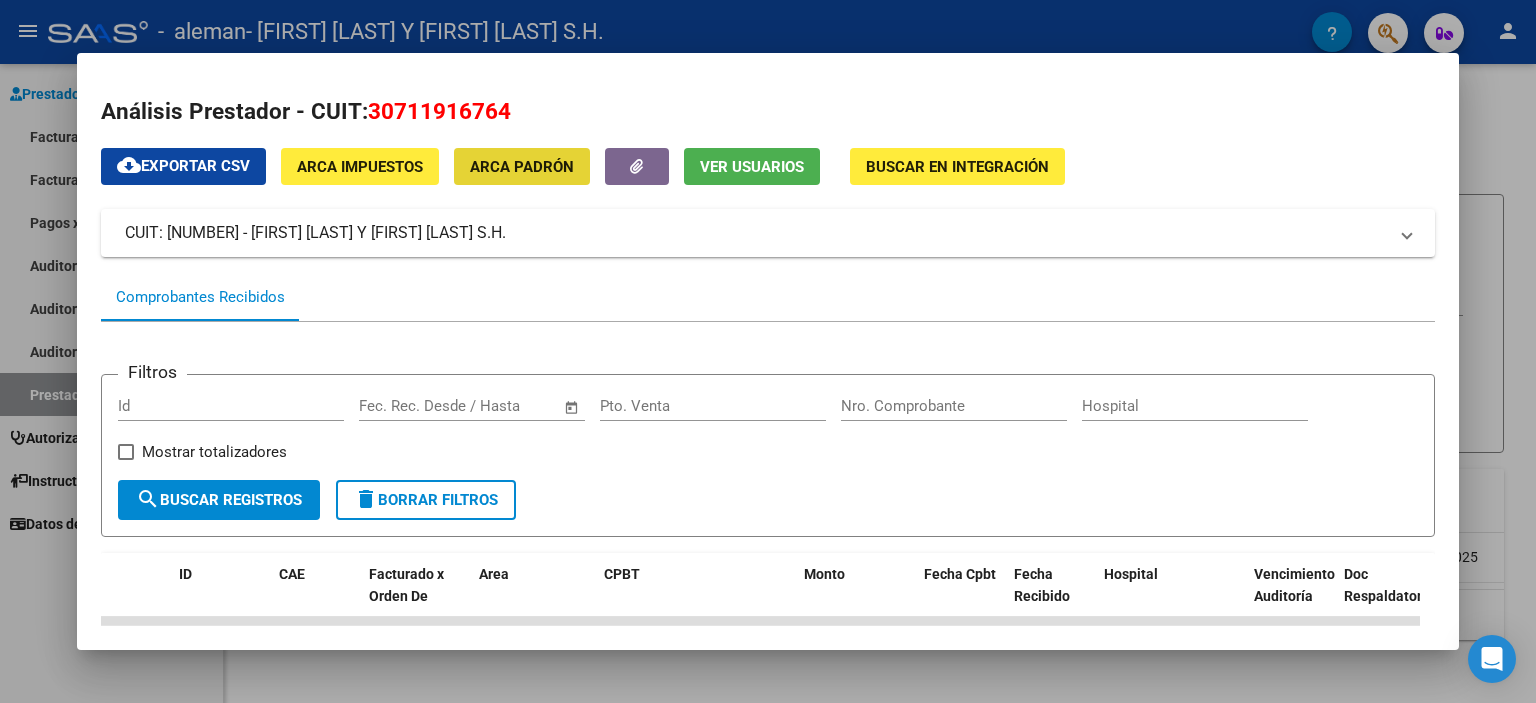 click on "ARCA Padrón" at bounding box center (522, 167) 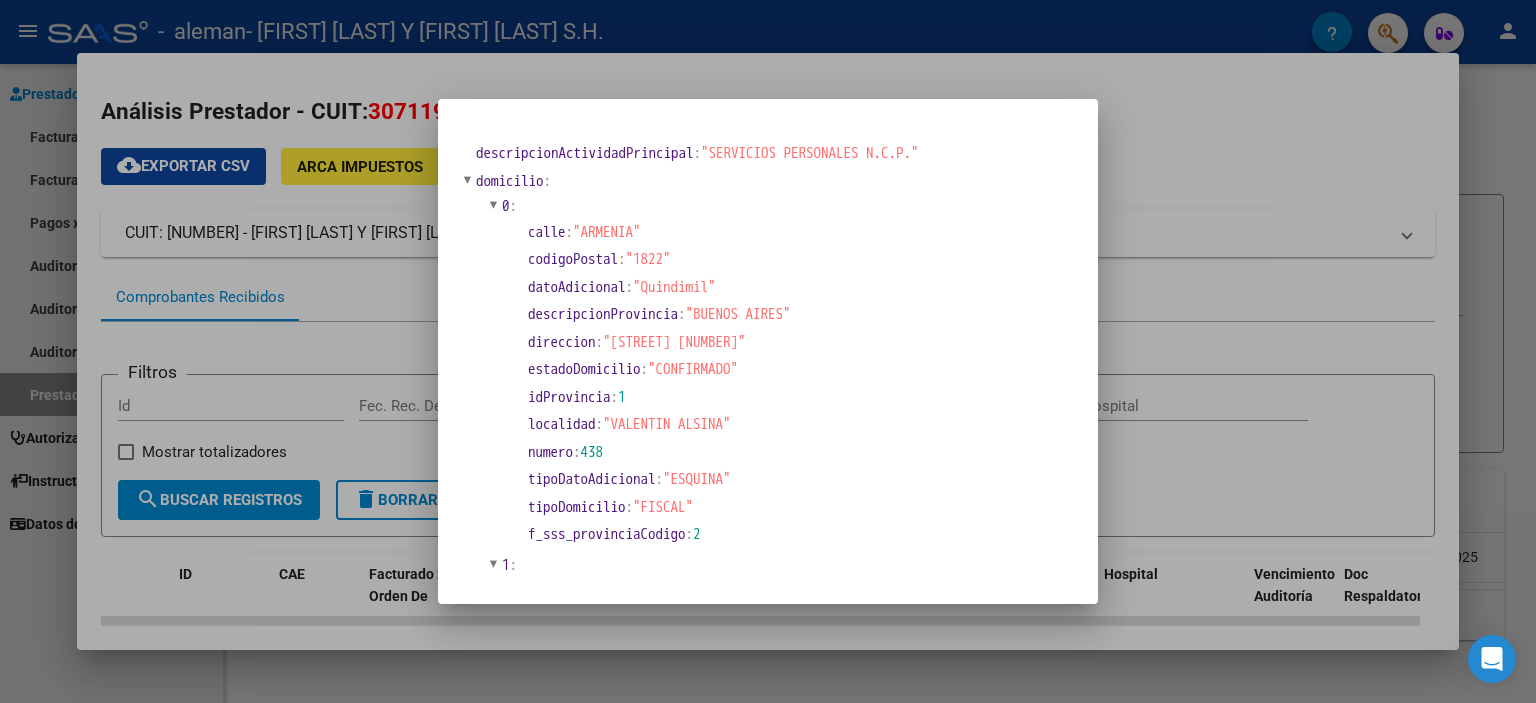 click at bounding box center (768, 351) 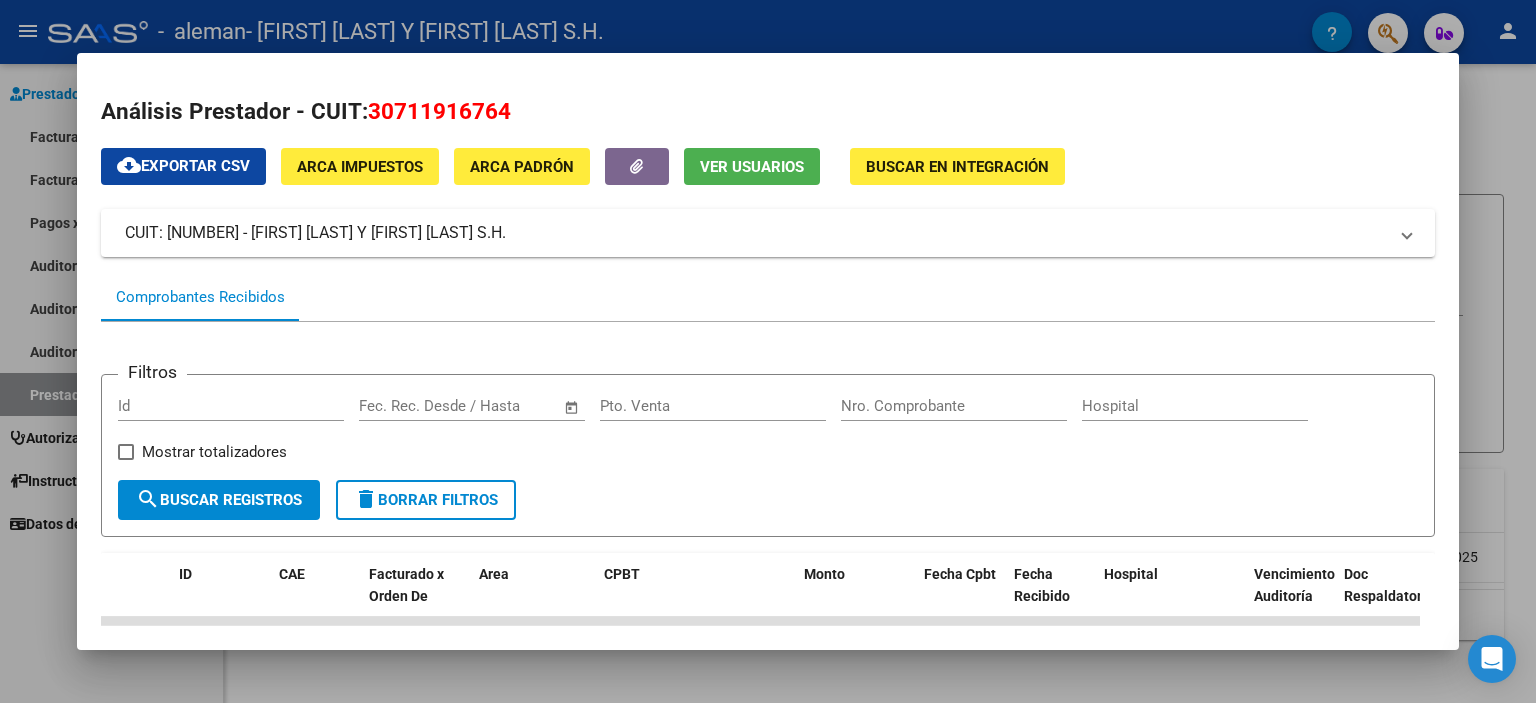 click on "Comprobantes Recibidos" at bounding box center (200, 297) 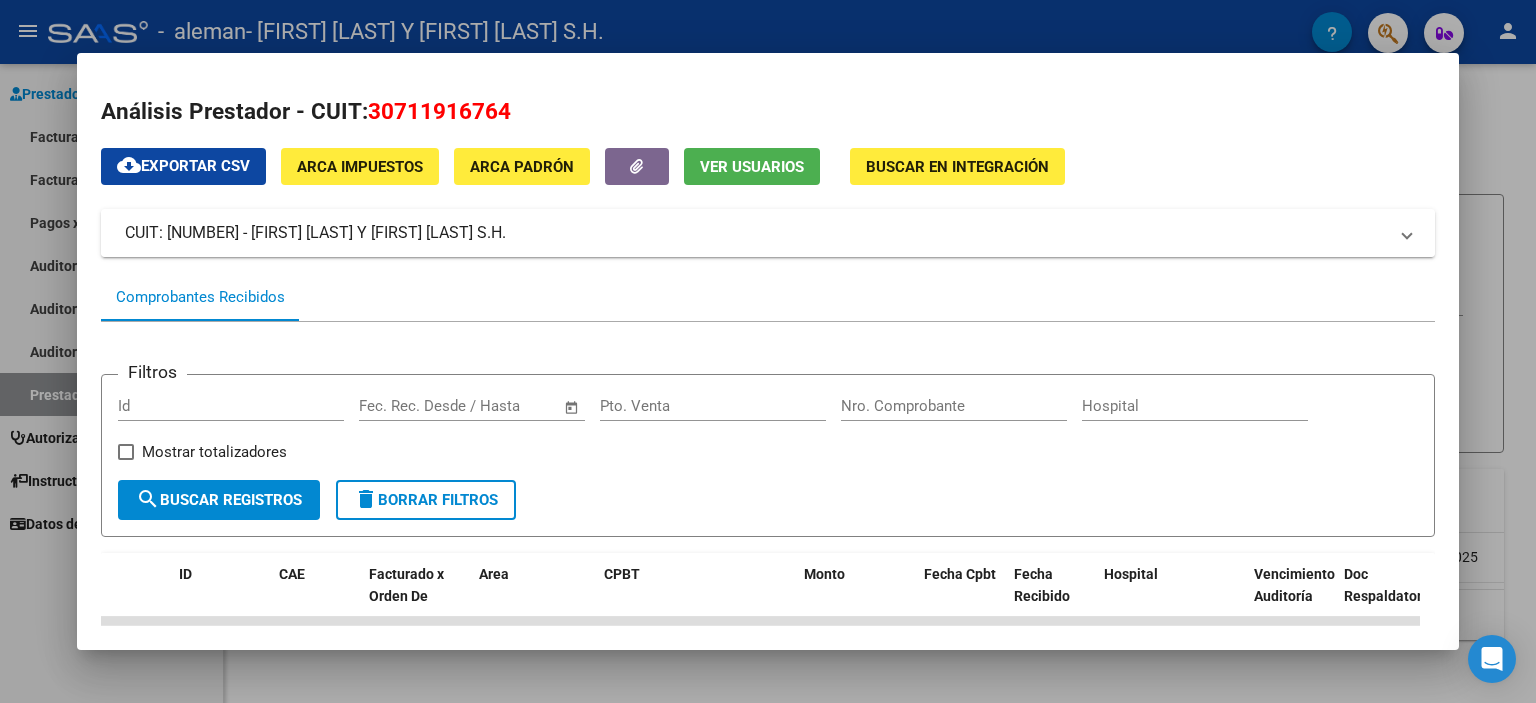 click on "CUIT: [NUMBER] - [FIRST] [LAST] Y [FIRST] [LAST] S.H." at bounding box center (768, 233) 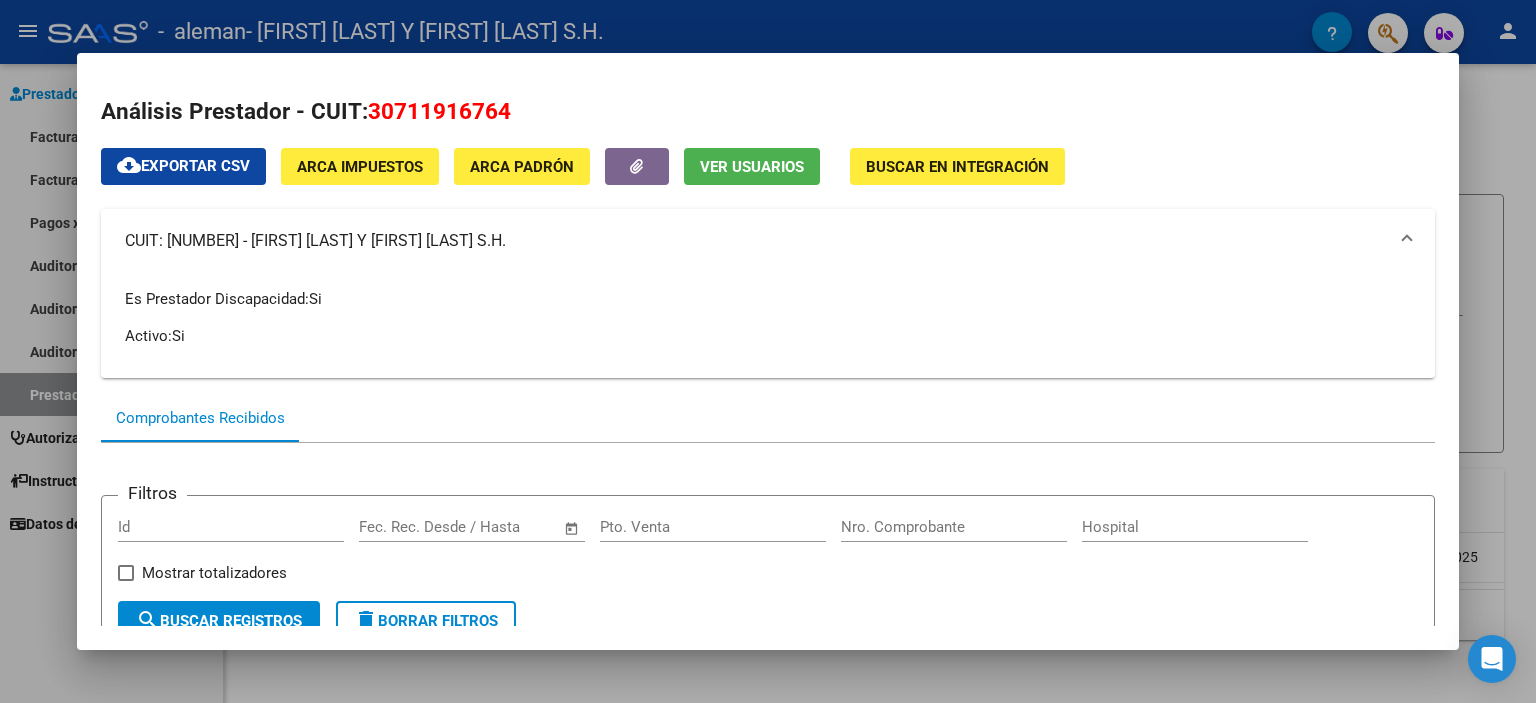 click at bounding box center (768, 351) 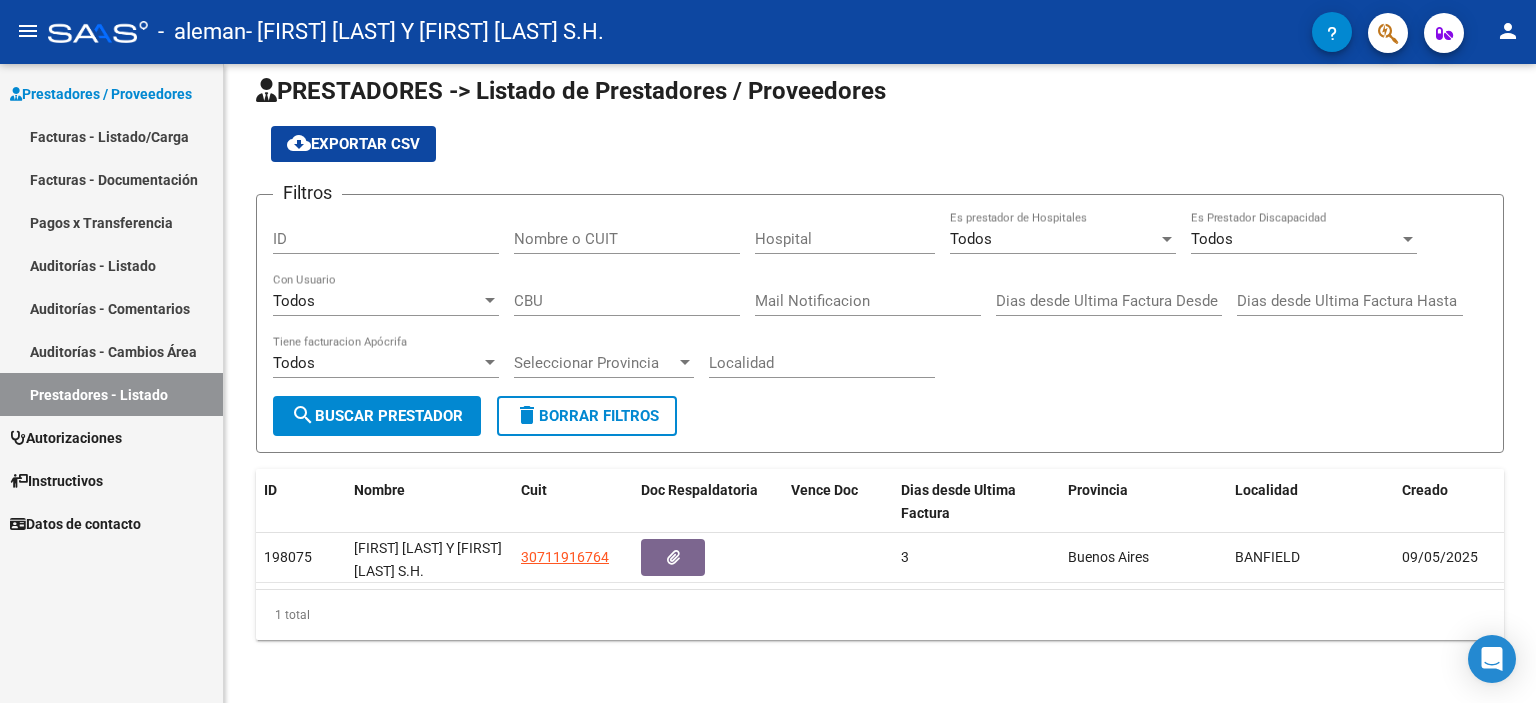 click on "Instructivos" at bounding box center [56, 481] 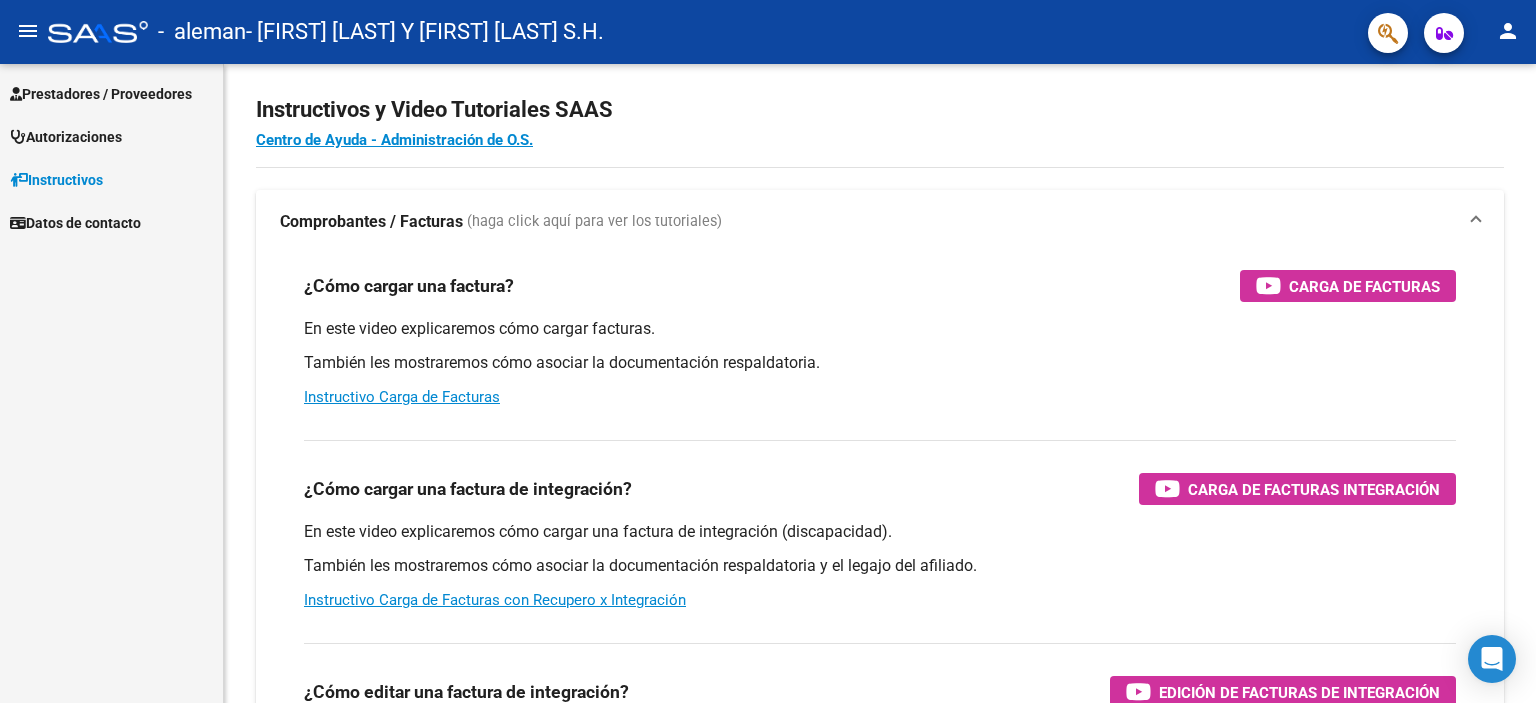 click on "Datos de contacto" at bounding box center [75, 223] 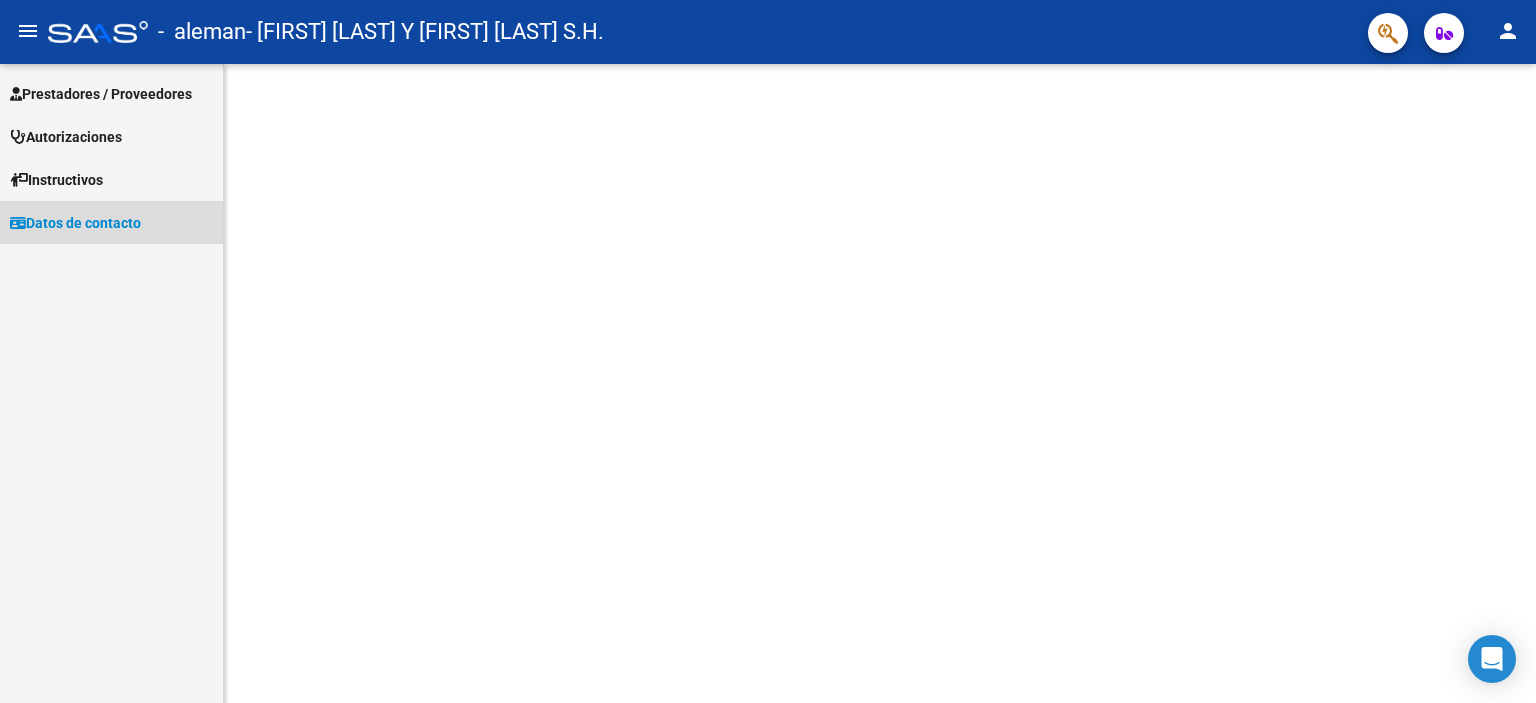 scroll, scrollTop: 0, scrollLeft: 0, axis: both 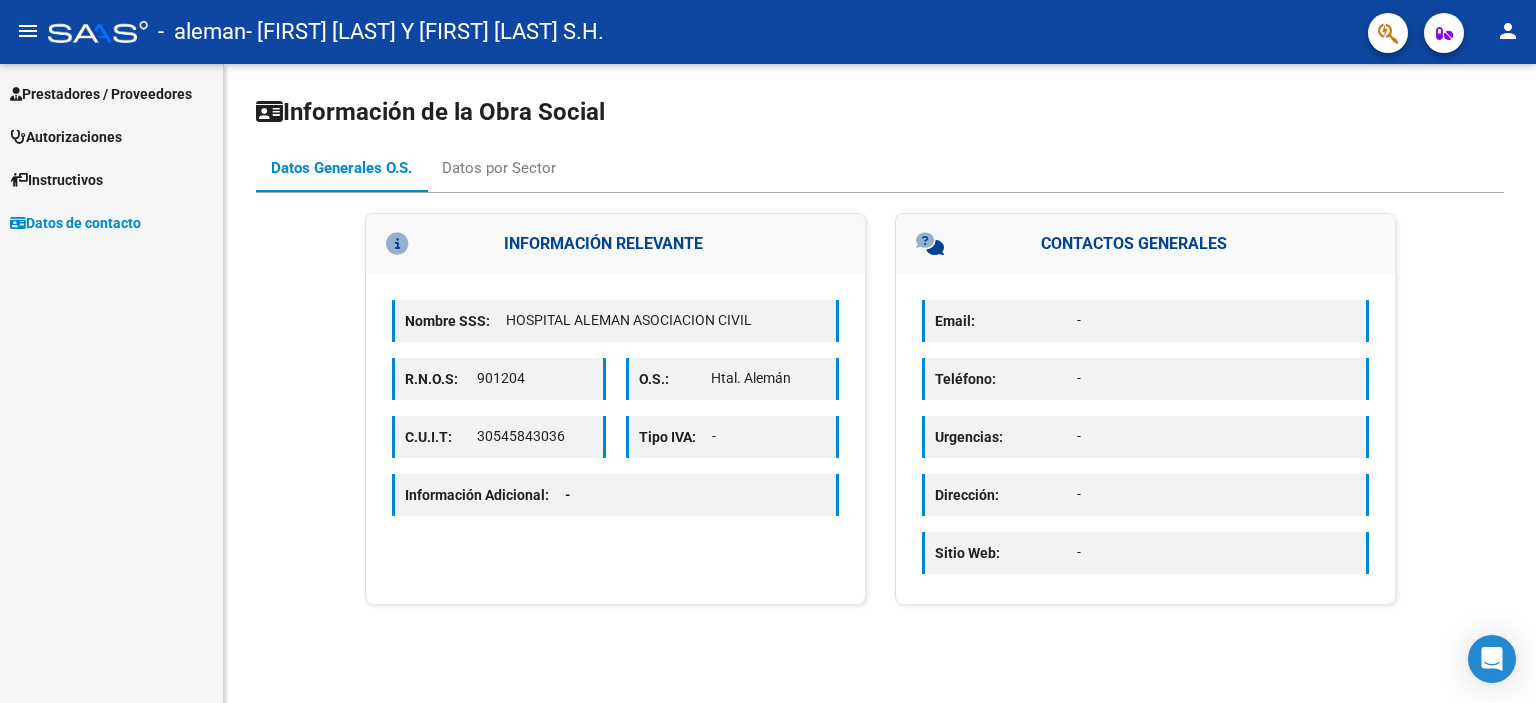 click on "person" 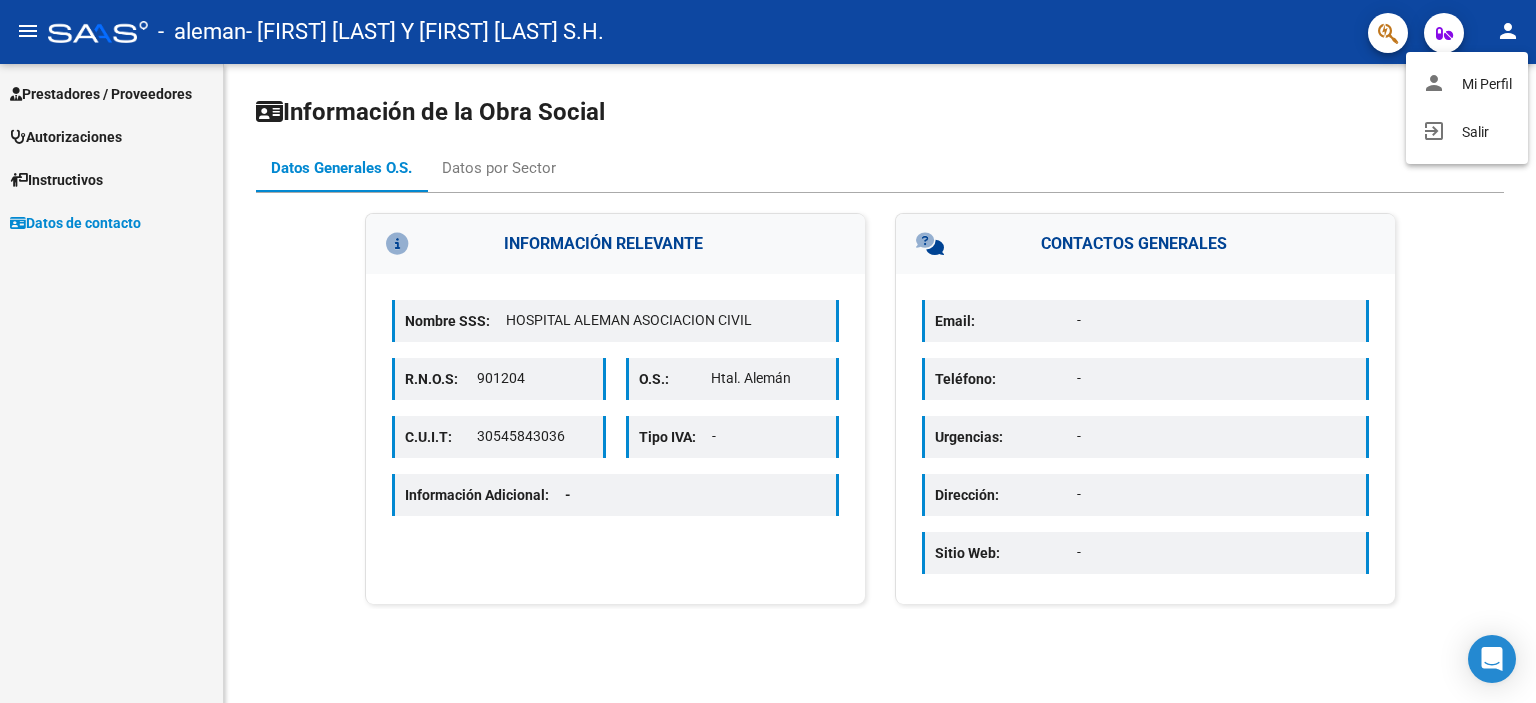 click at bounding box center (768, 351) 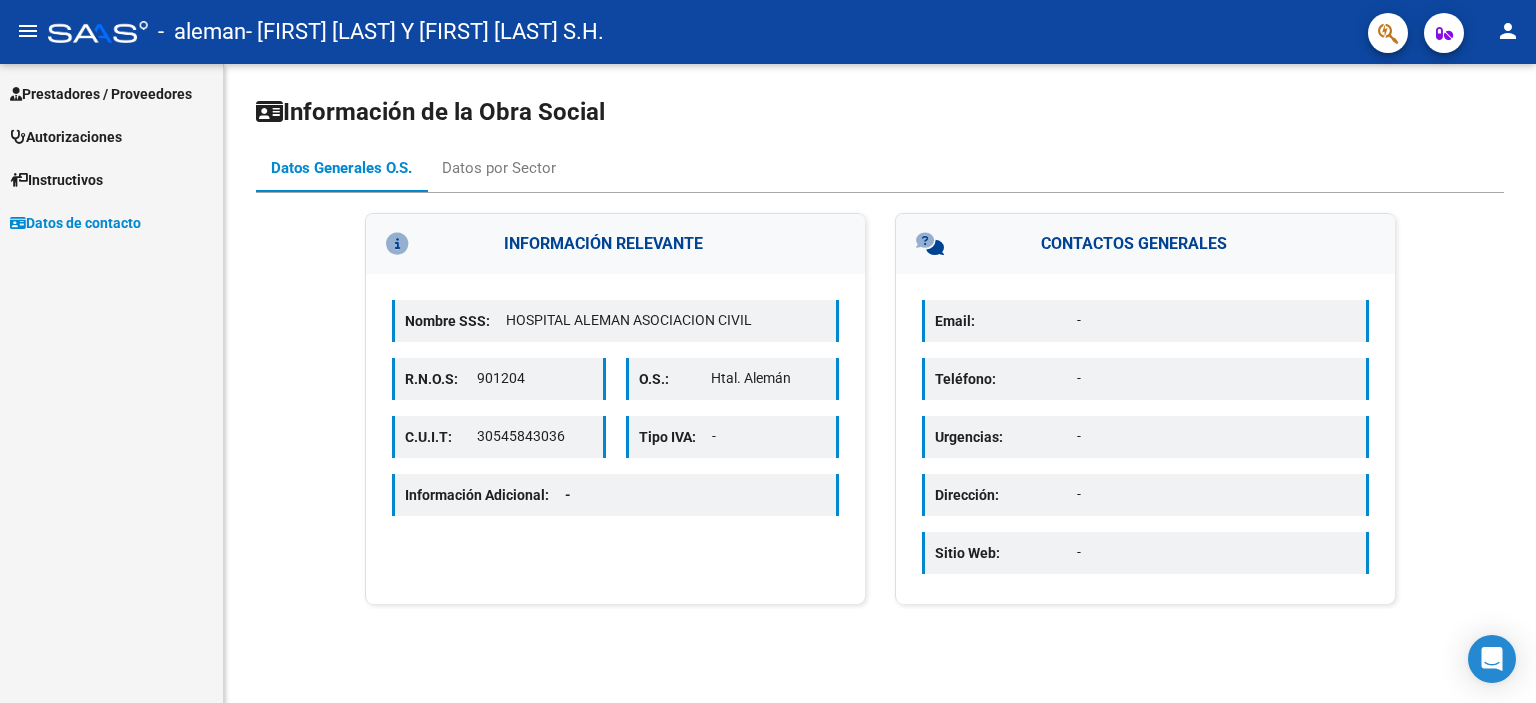 click 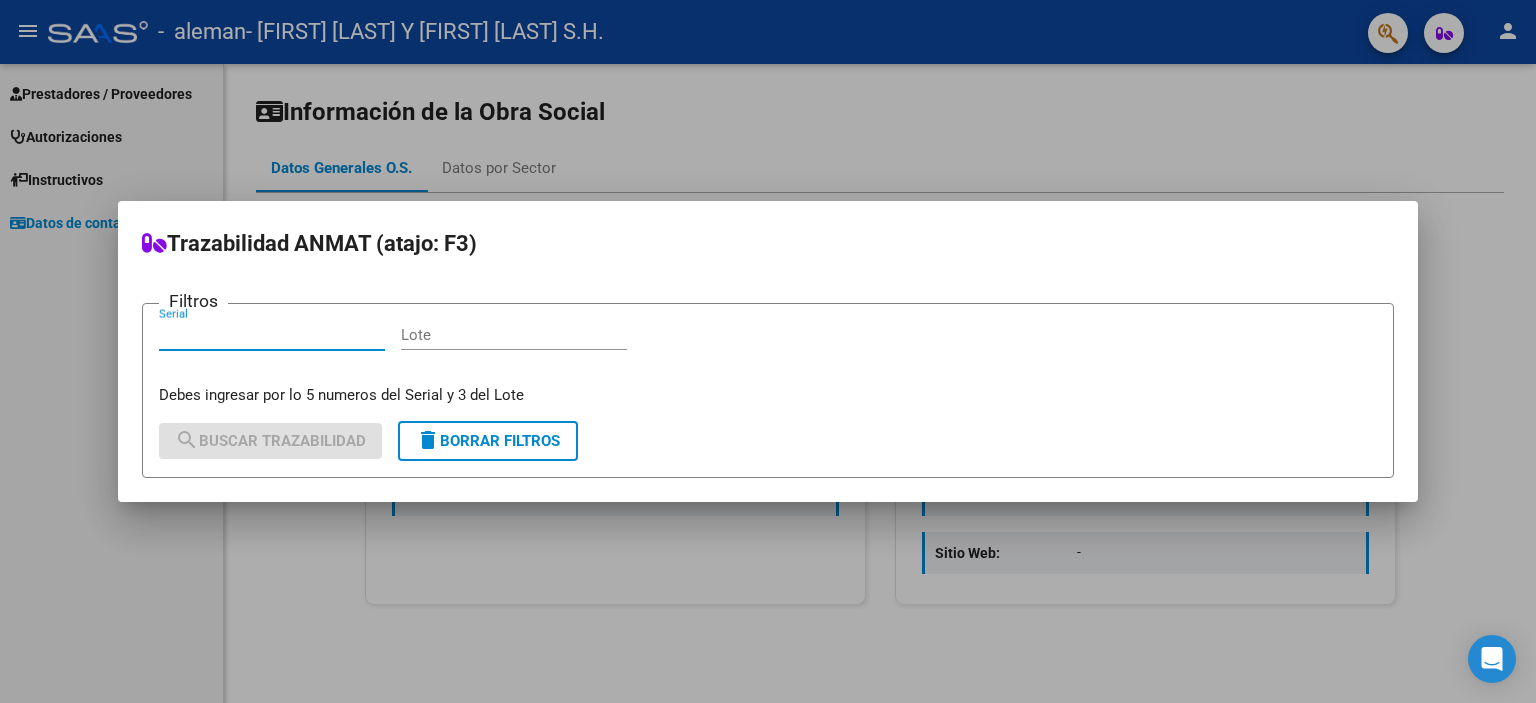click at bounding box center (768, 351) 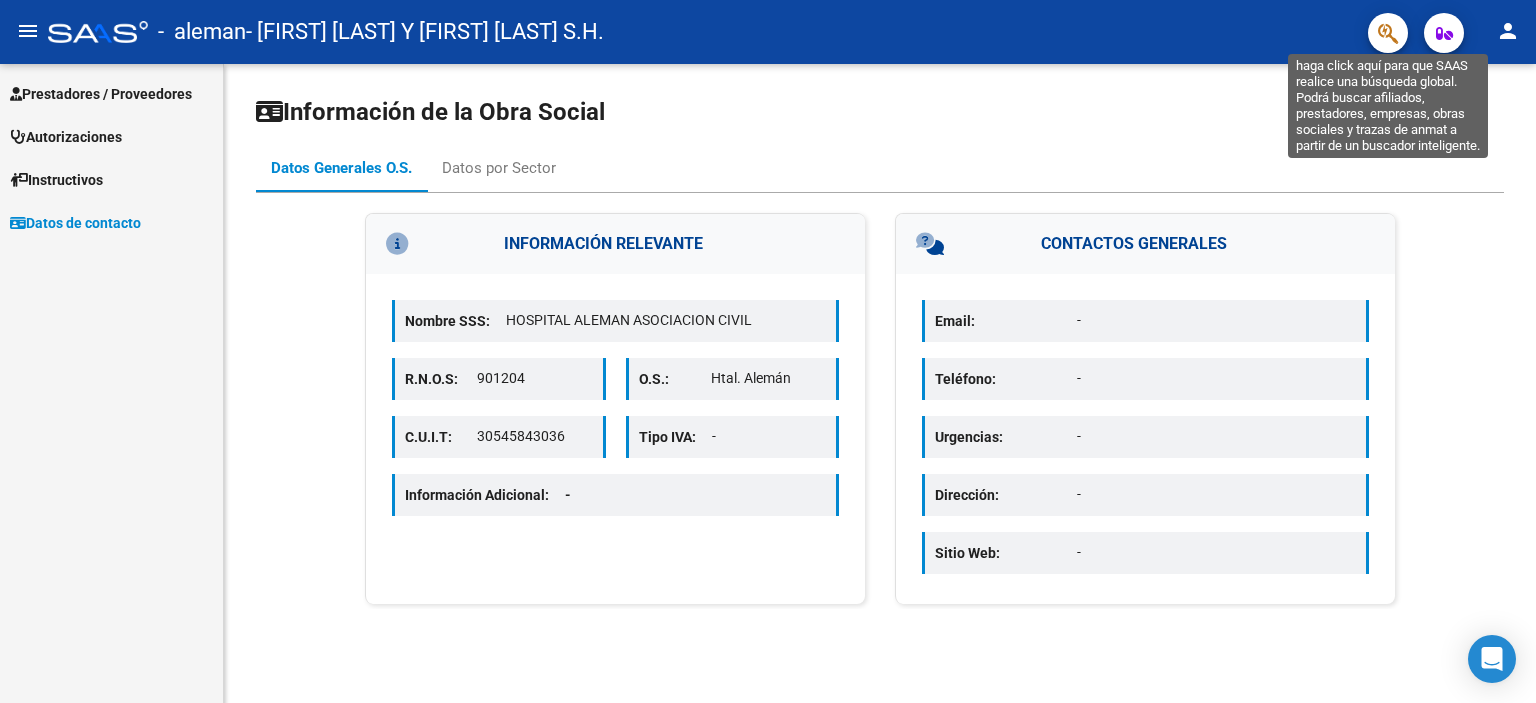 click 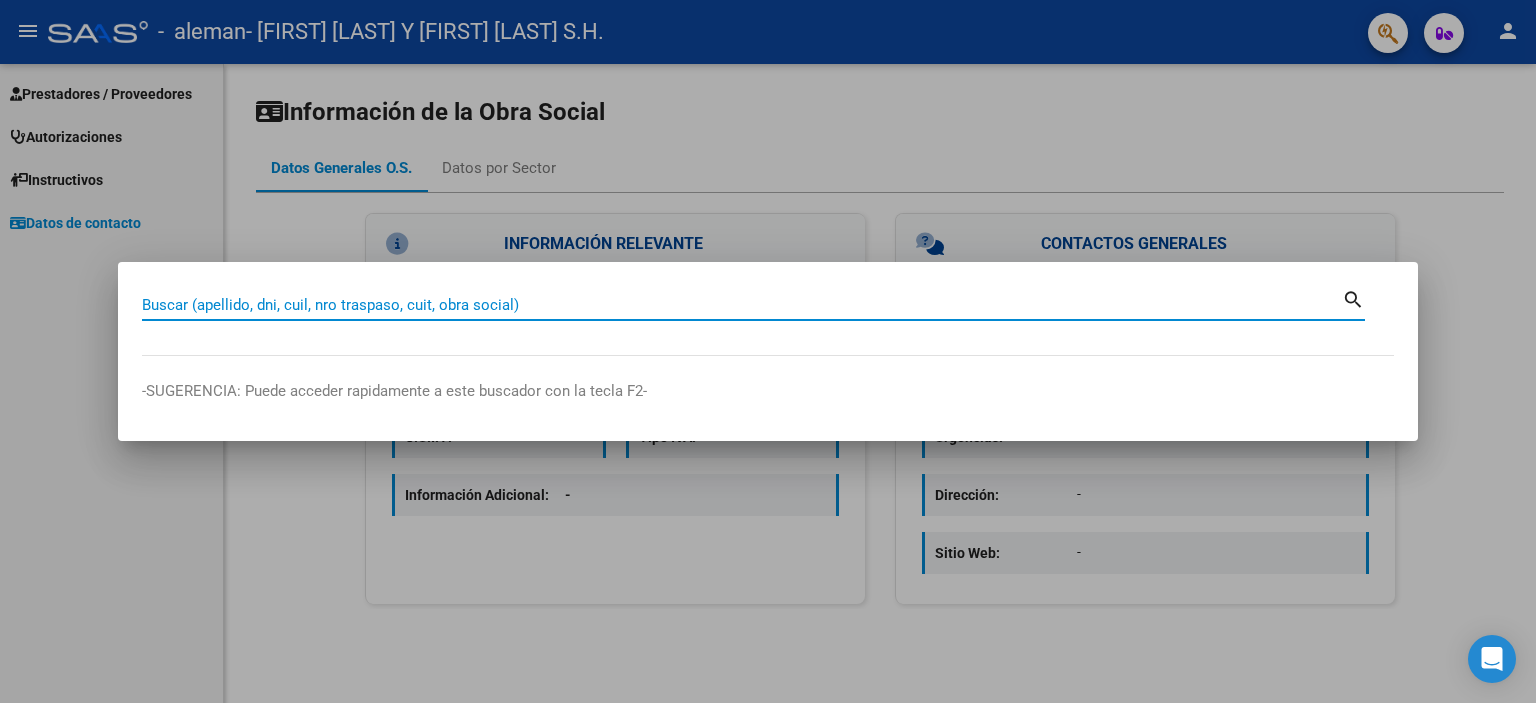 click at bounding box center (768, 351) 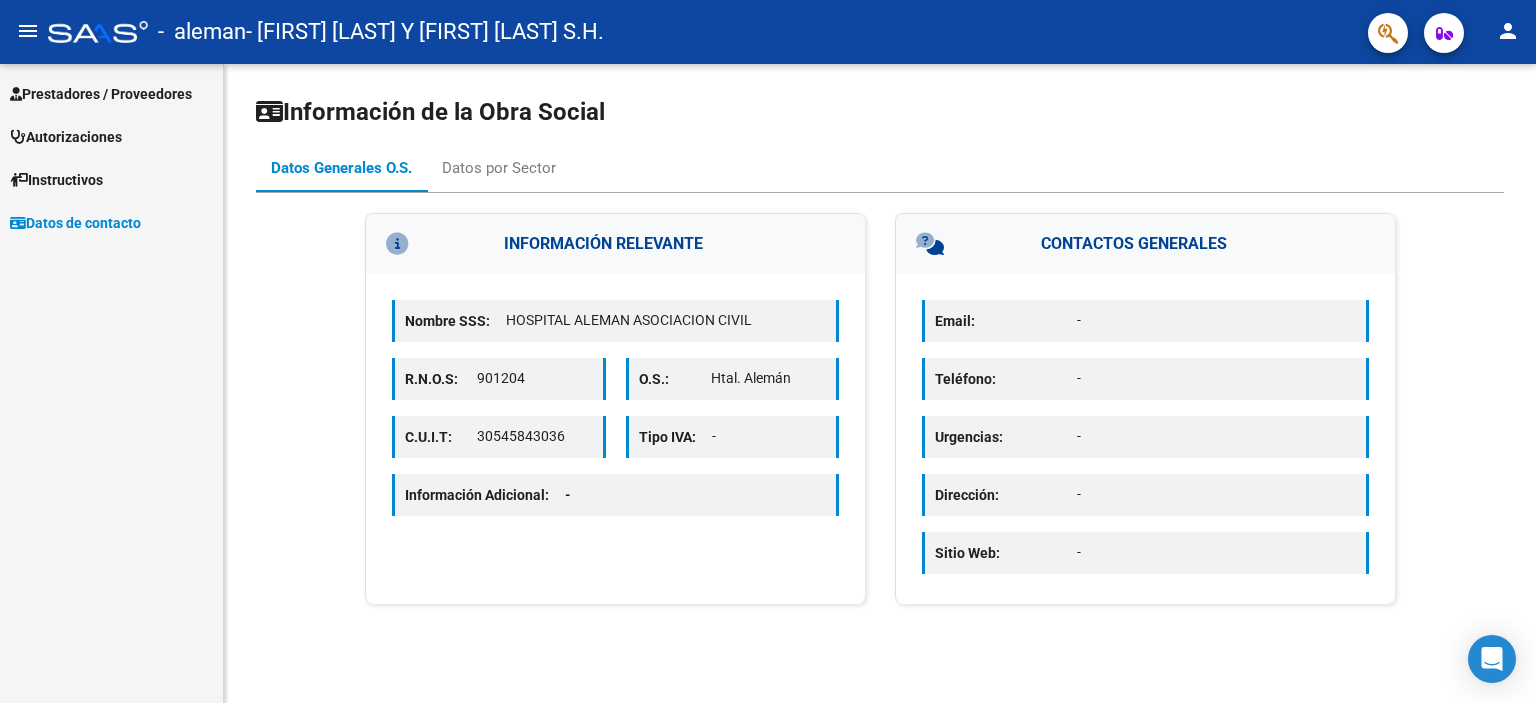 click 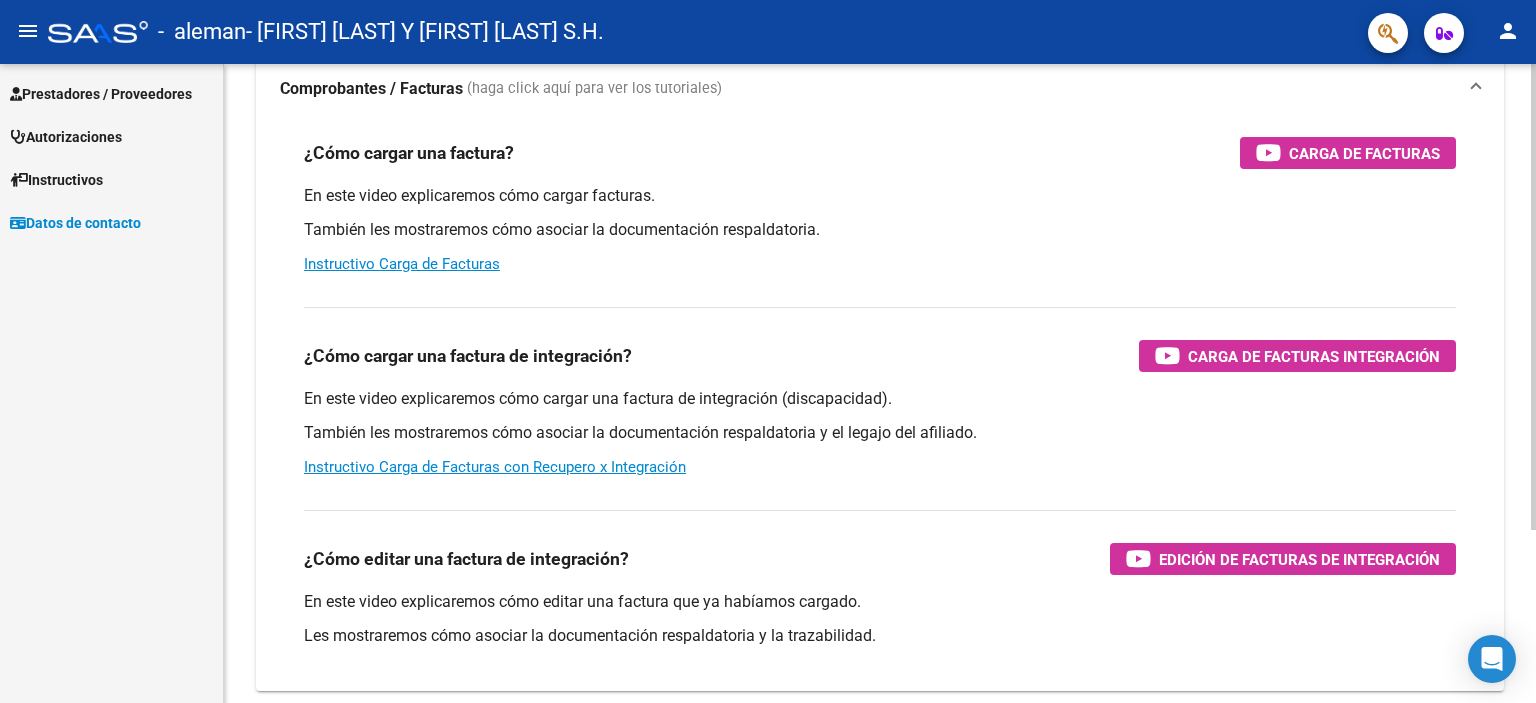 scroll, scrollTop: 237, scrollLeft: 0, axis: vertical 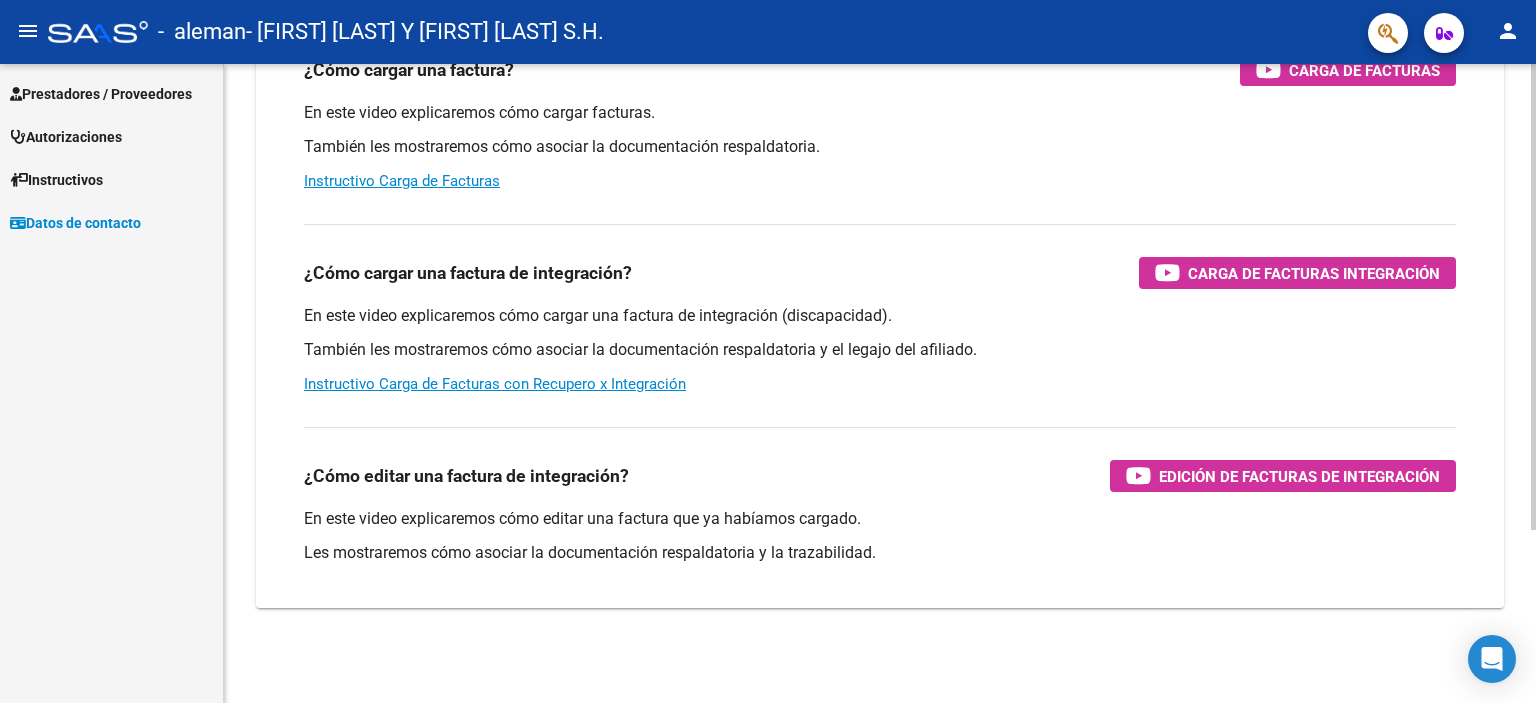 drag, startPoint x: 430, startPoint y: 685, endPoint x: 430, endPoint y: 669, distance: 16 